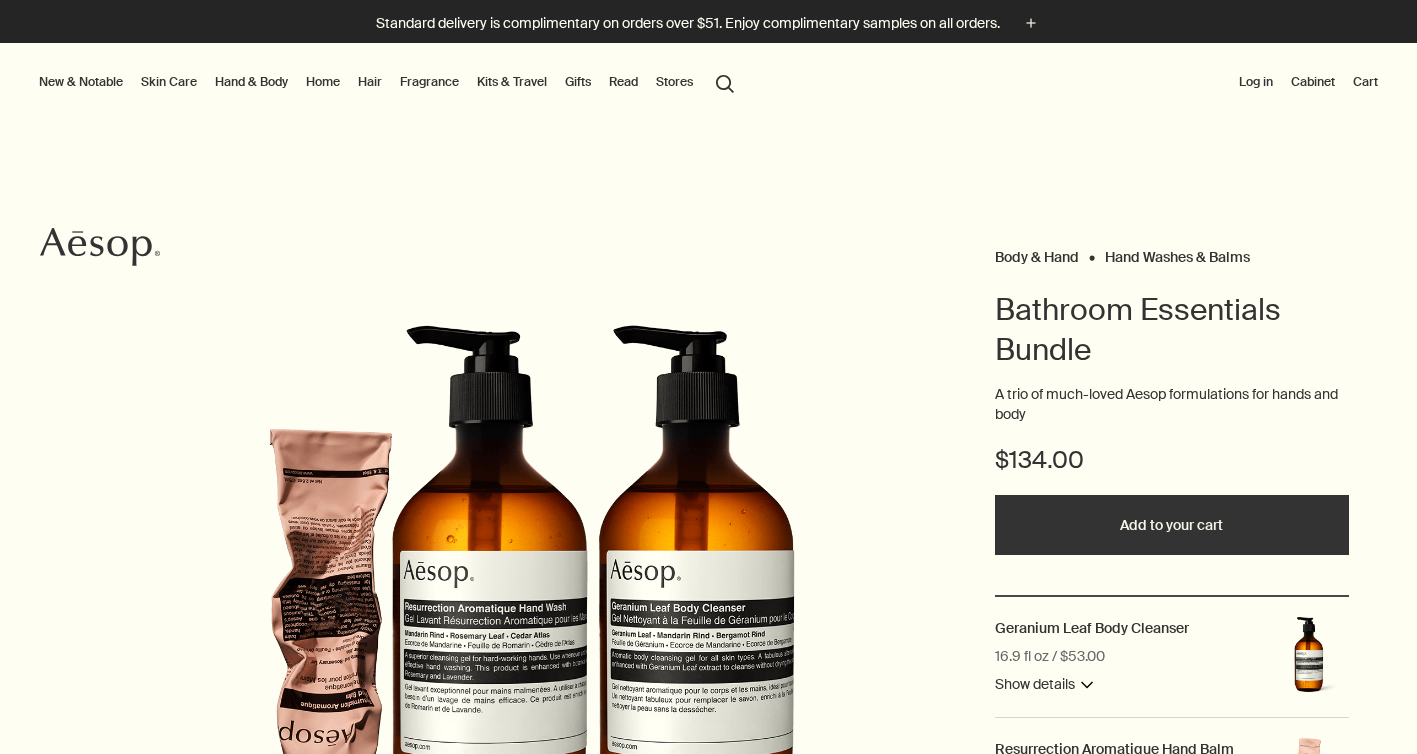 click on "Cart" at bounding box center (1365, 82) 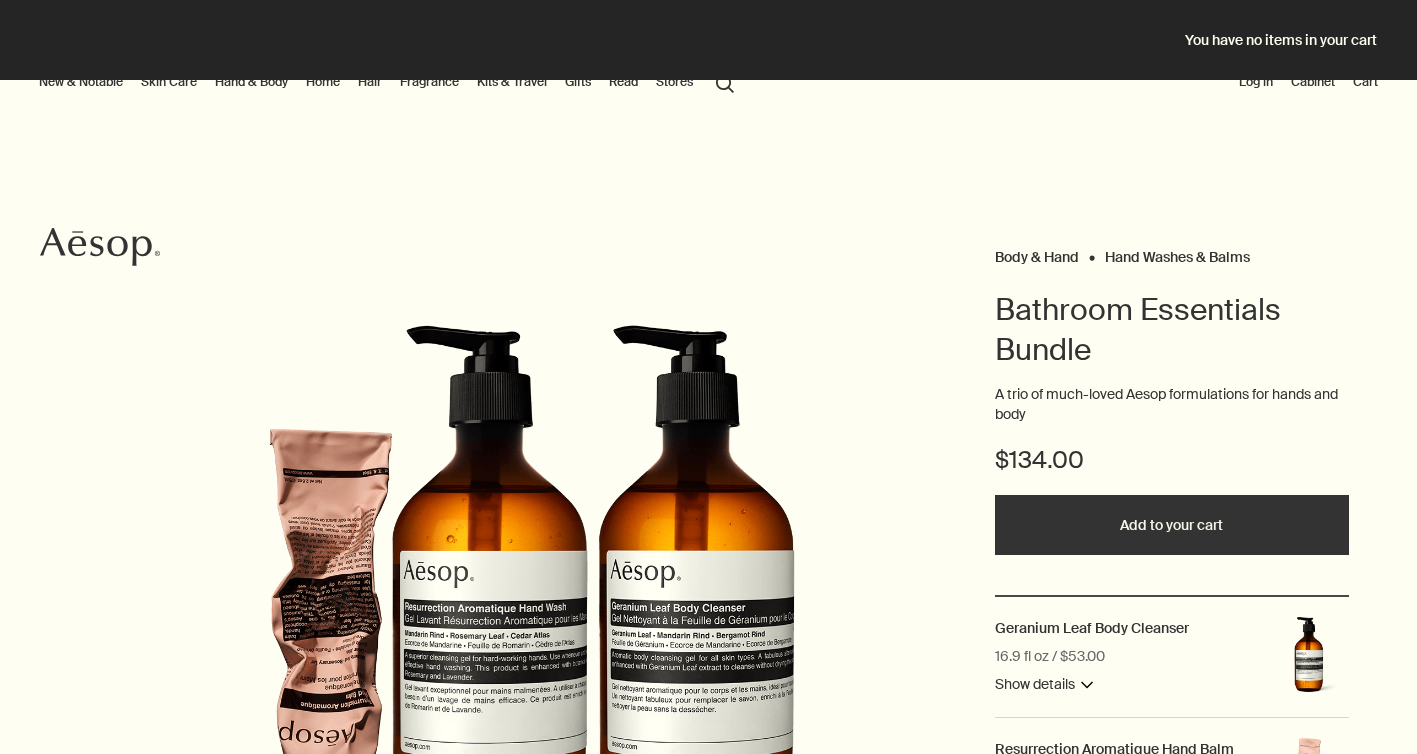 scroll, scrollTop: 0, scrollLeft: 0, axis: both 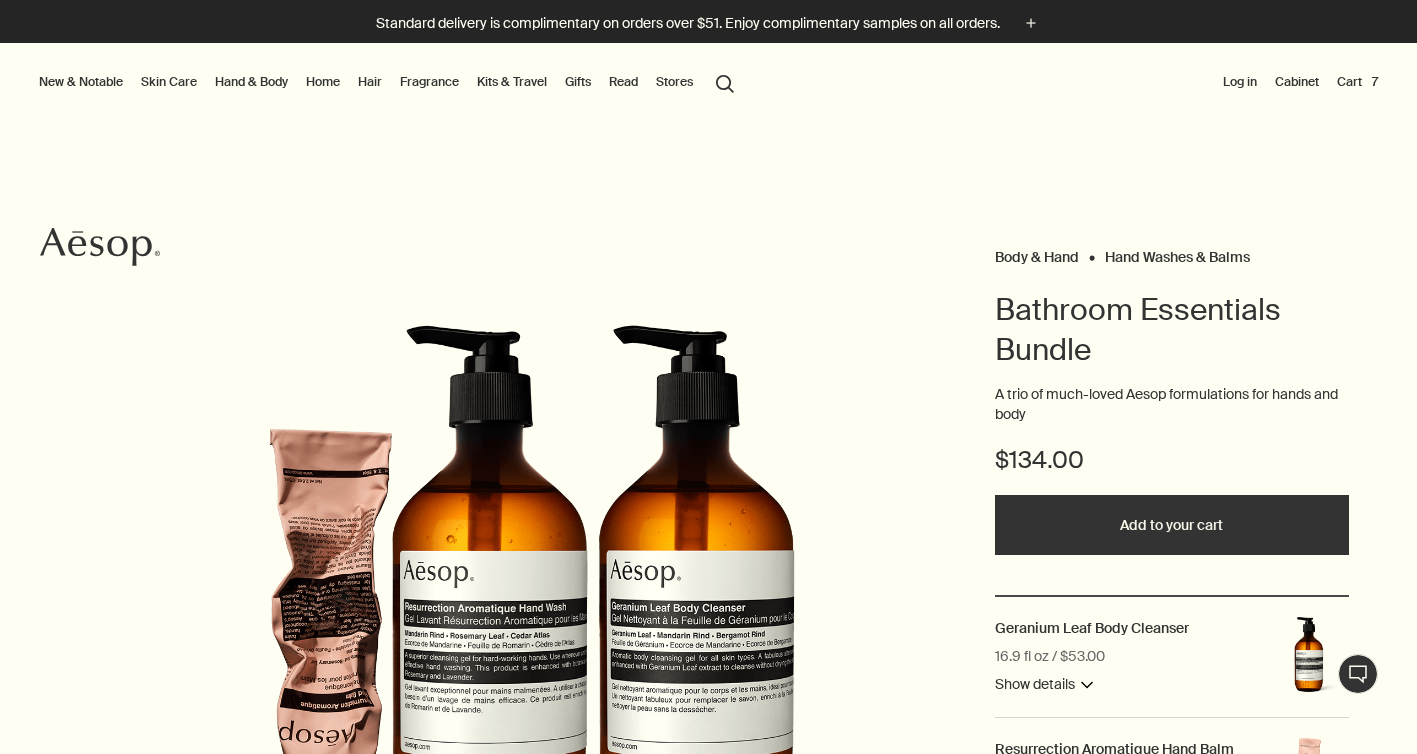 click on "Skin Care" at bounding box center [169, 82] 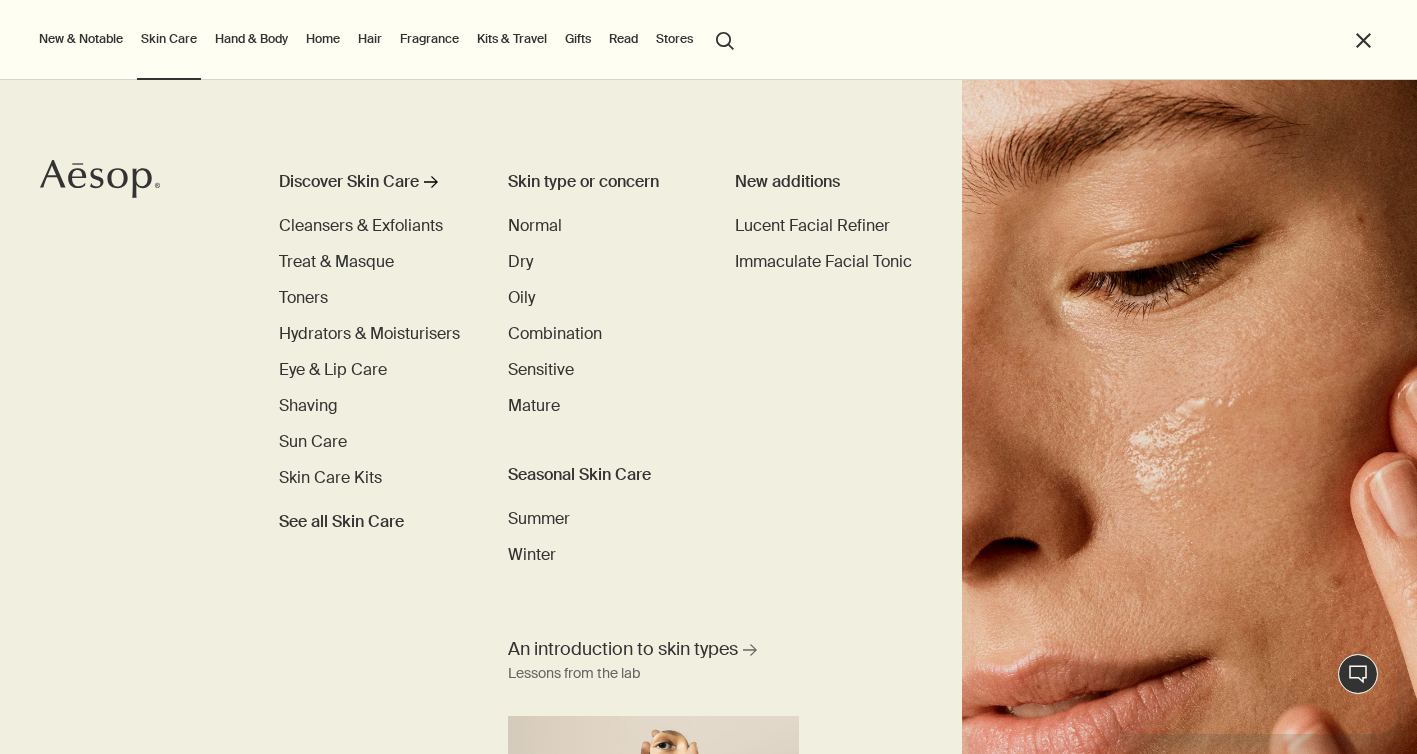 scroll, scrollTop: 0, scrollLeft: 0, axis: both 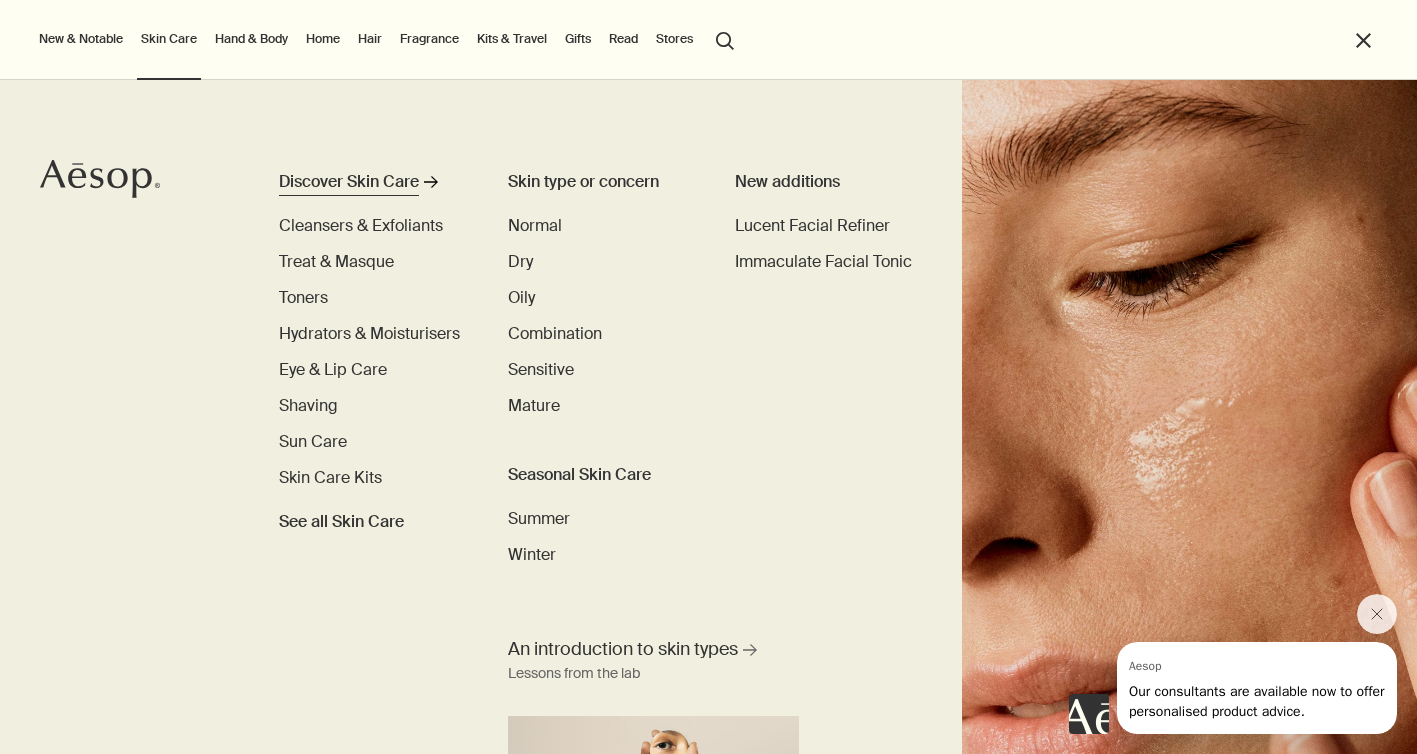 click on "Discover Skin Care" at bounding box center (349, 182) 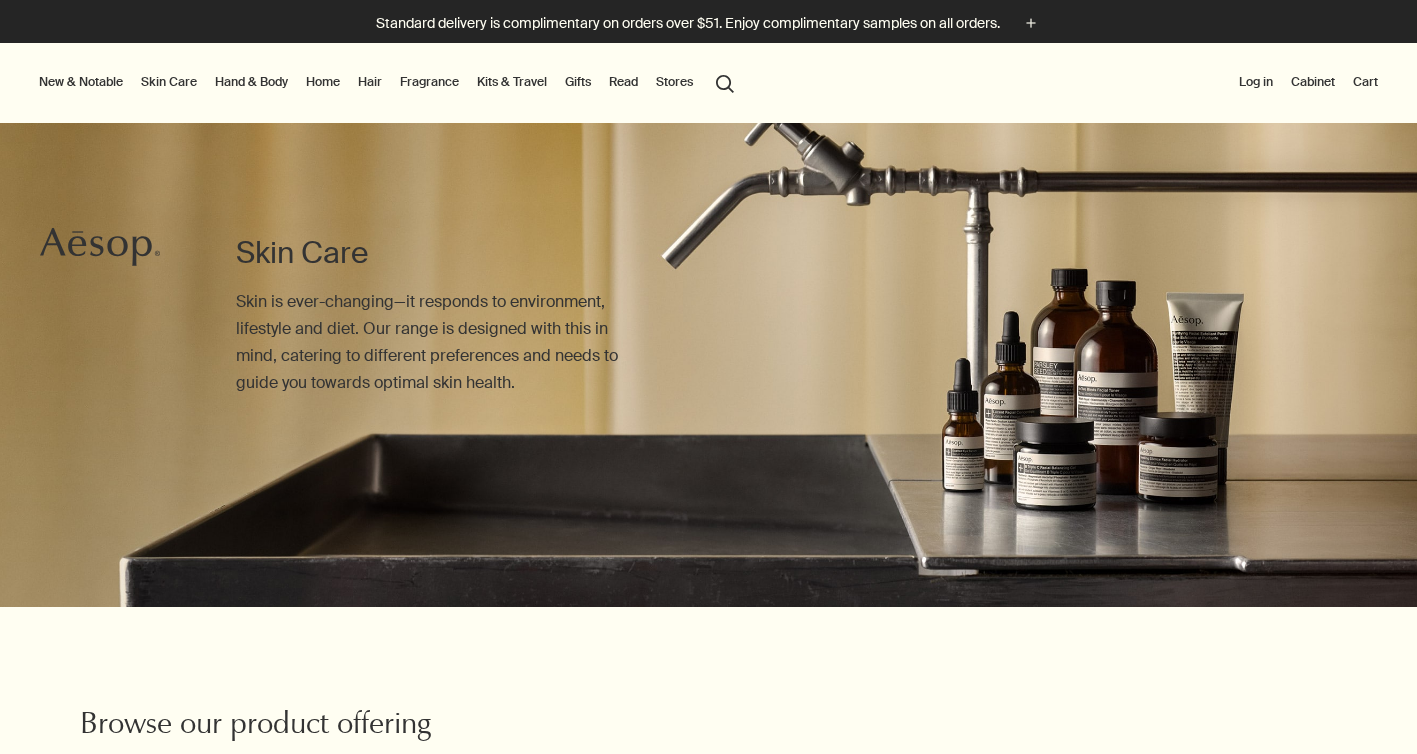 scroll, scrollTop: 279, scrollLeft: 0, axis: vertical 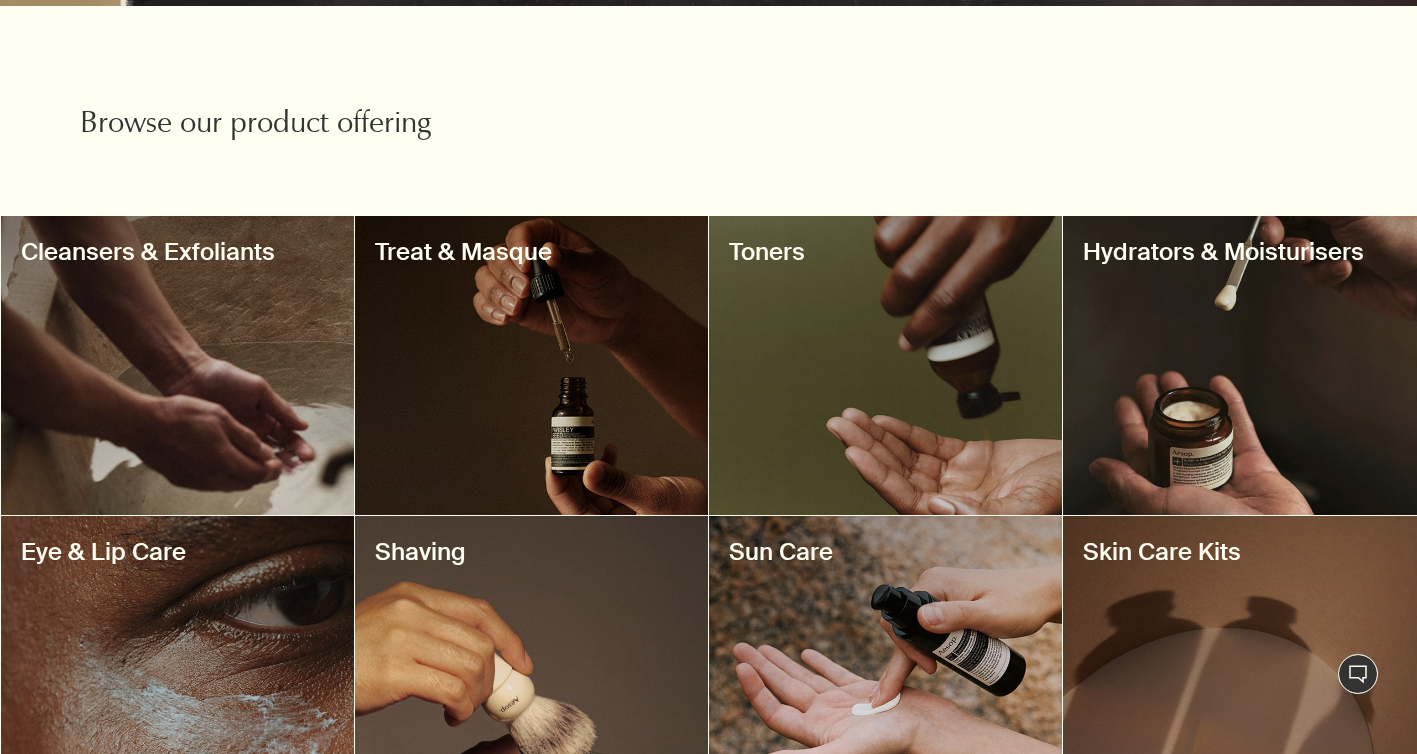 click at bounding box center [177, 365] 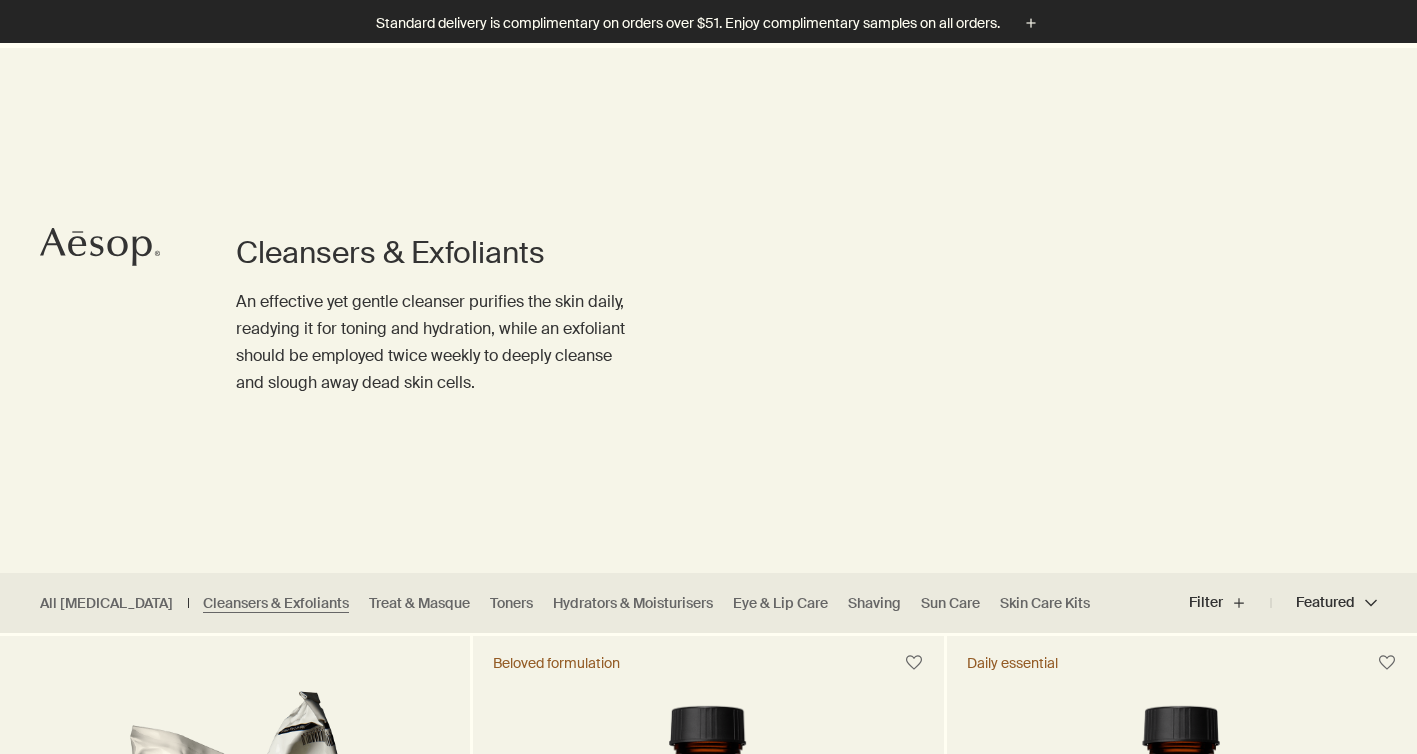 scroll, scrollTop: 383, scrollLeft: 0, axis: vertical 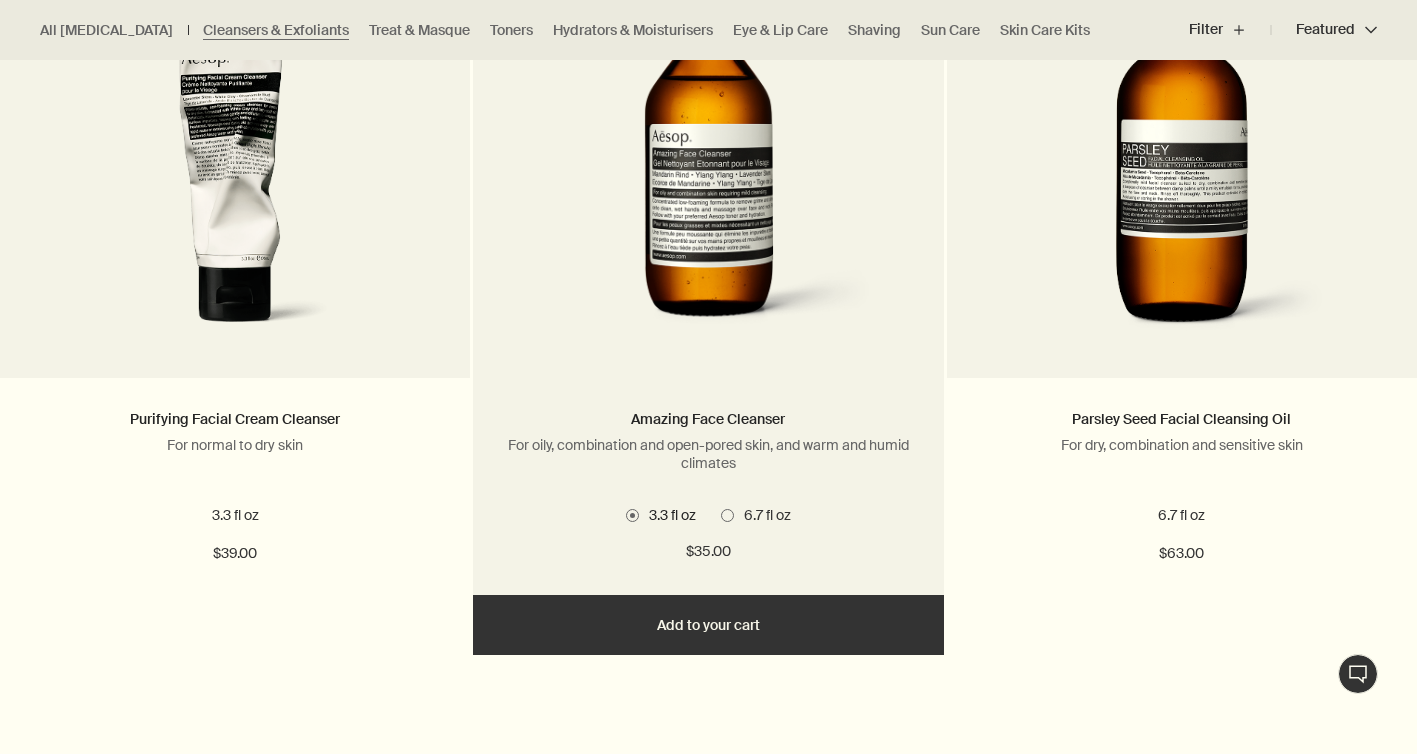 click at bounding box center [727, 515] 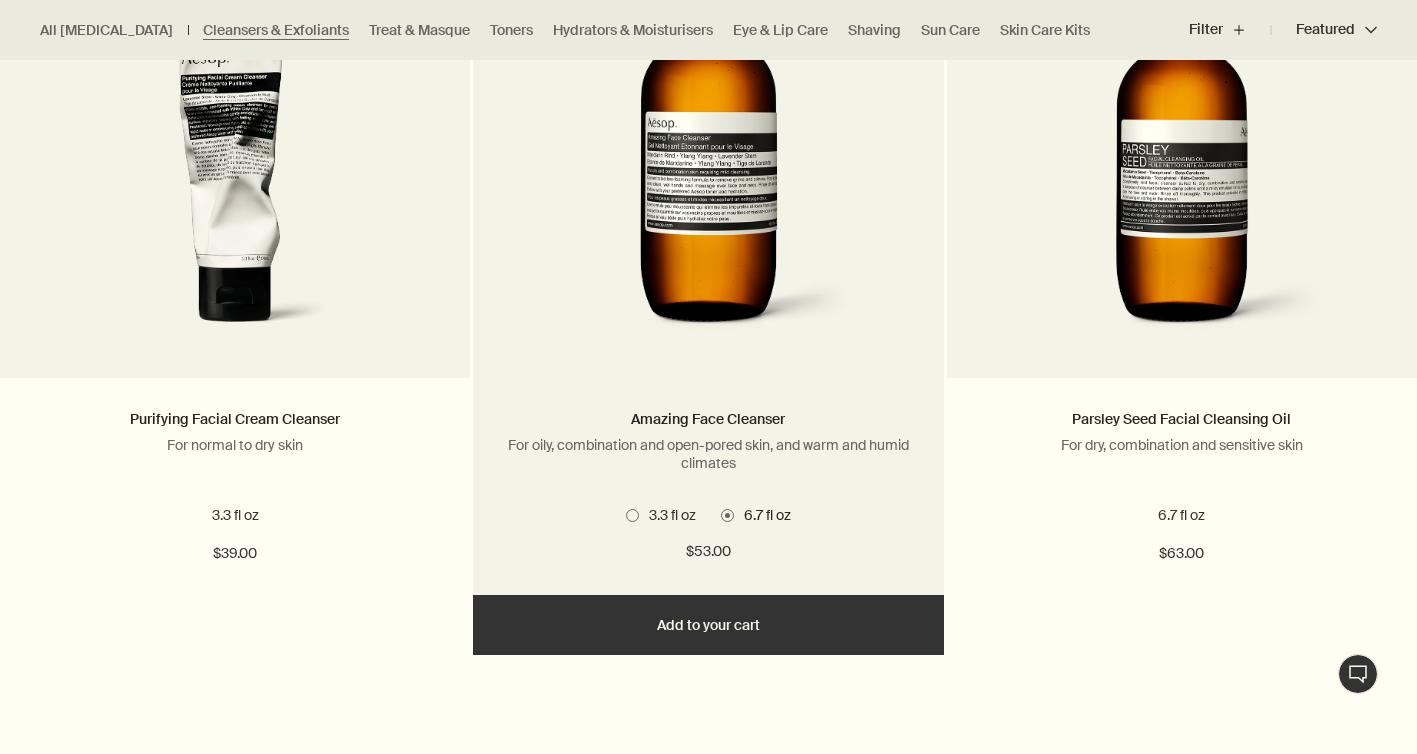click on "Add Add to your cart" at bounding box center (708, 625) 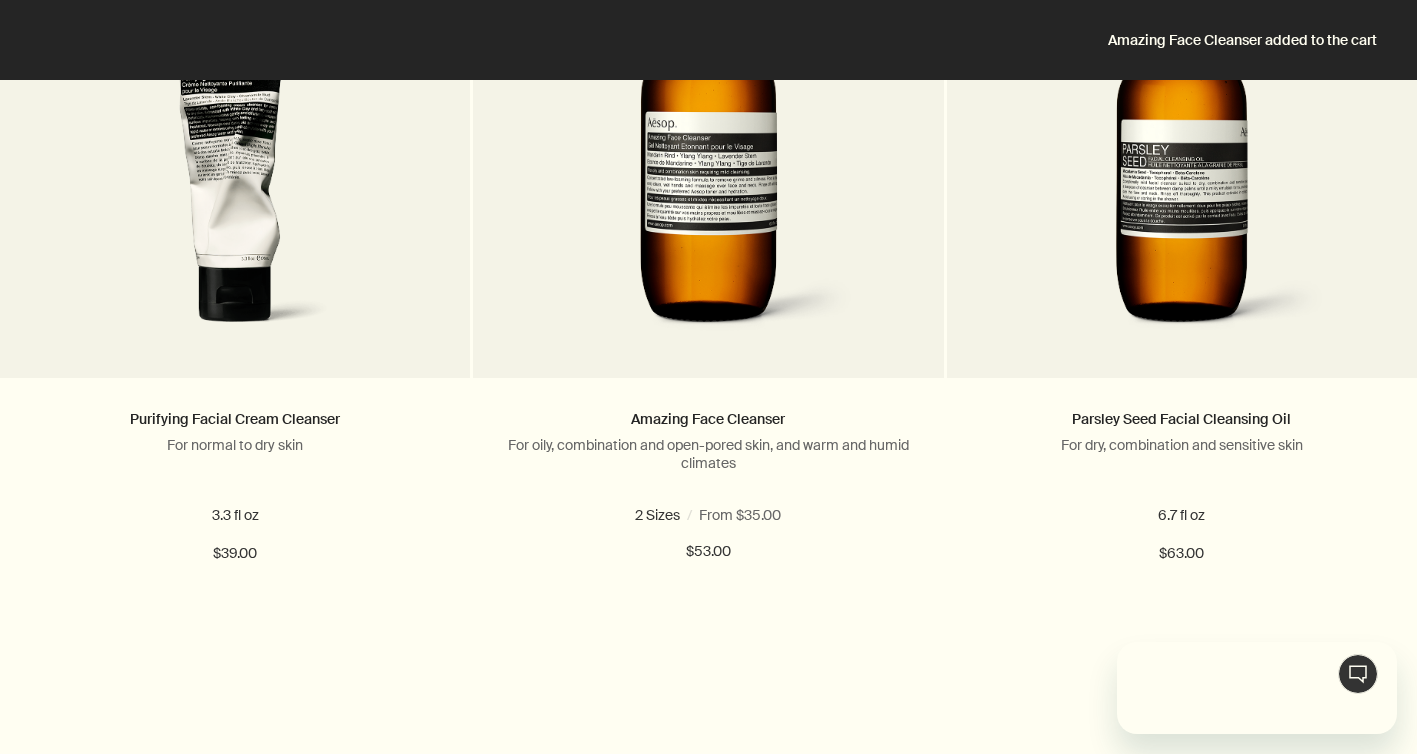 scroll, scrollTop: 0, scrollLeft: 0, axis: both 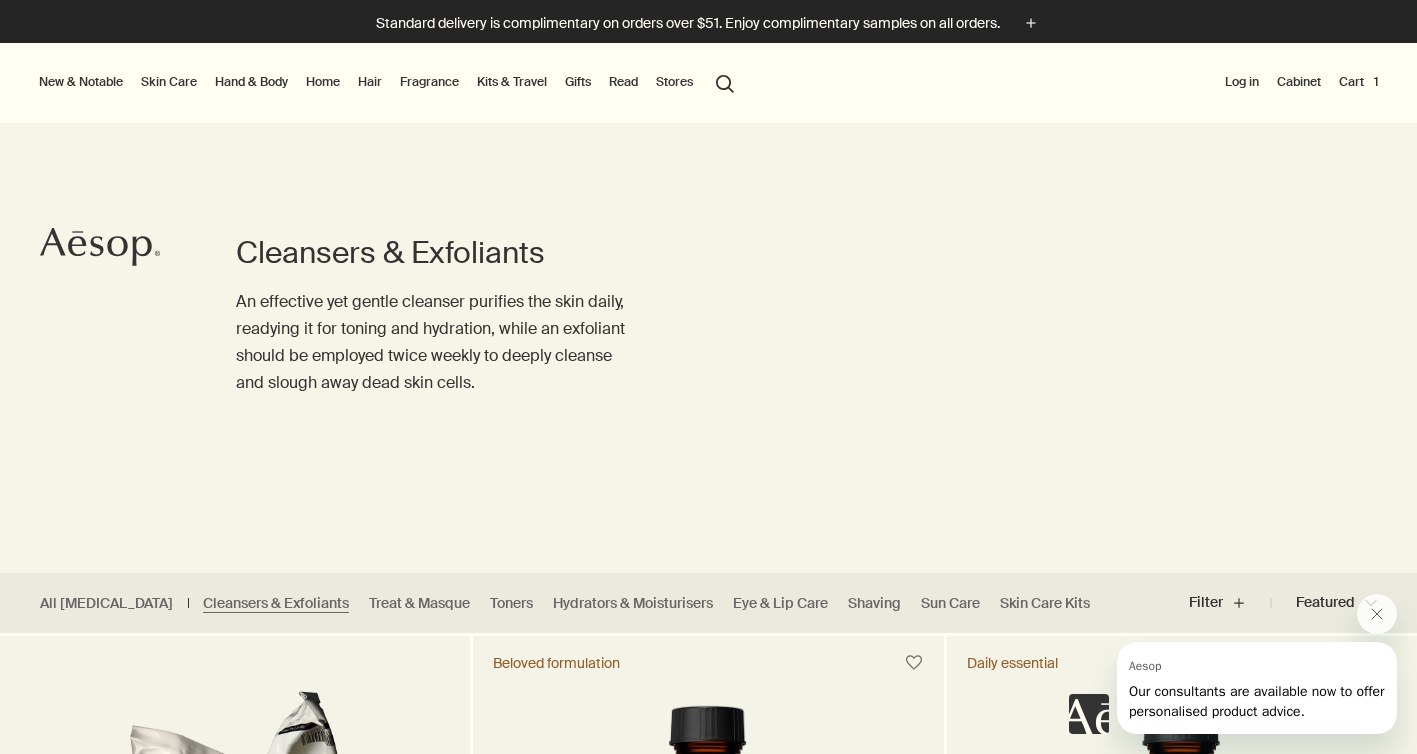 click on "Hand & Body" at bounding box center (251, 82) 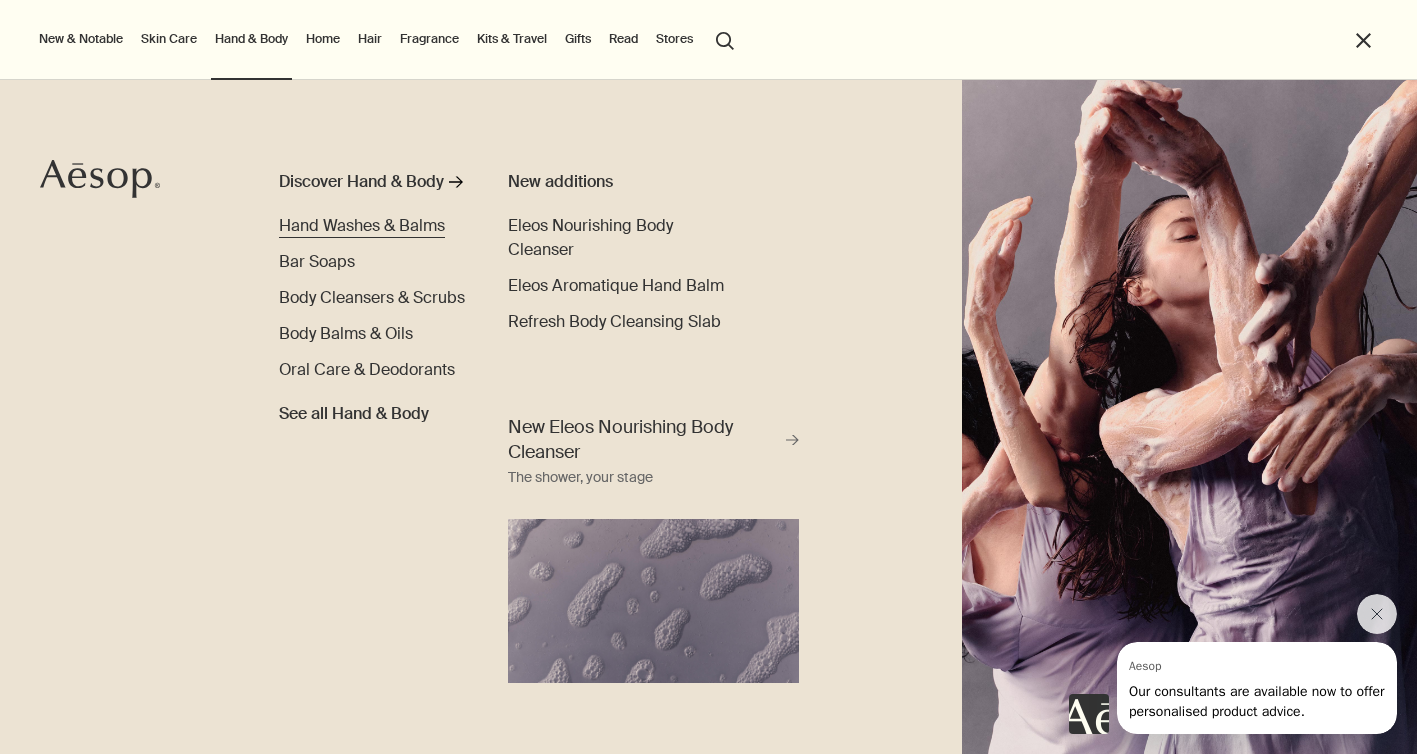click on "Hand Washes & Balms" at bounding box center [362, 225] 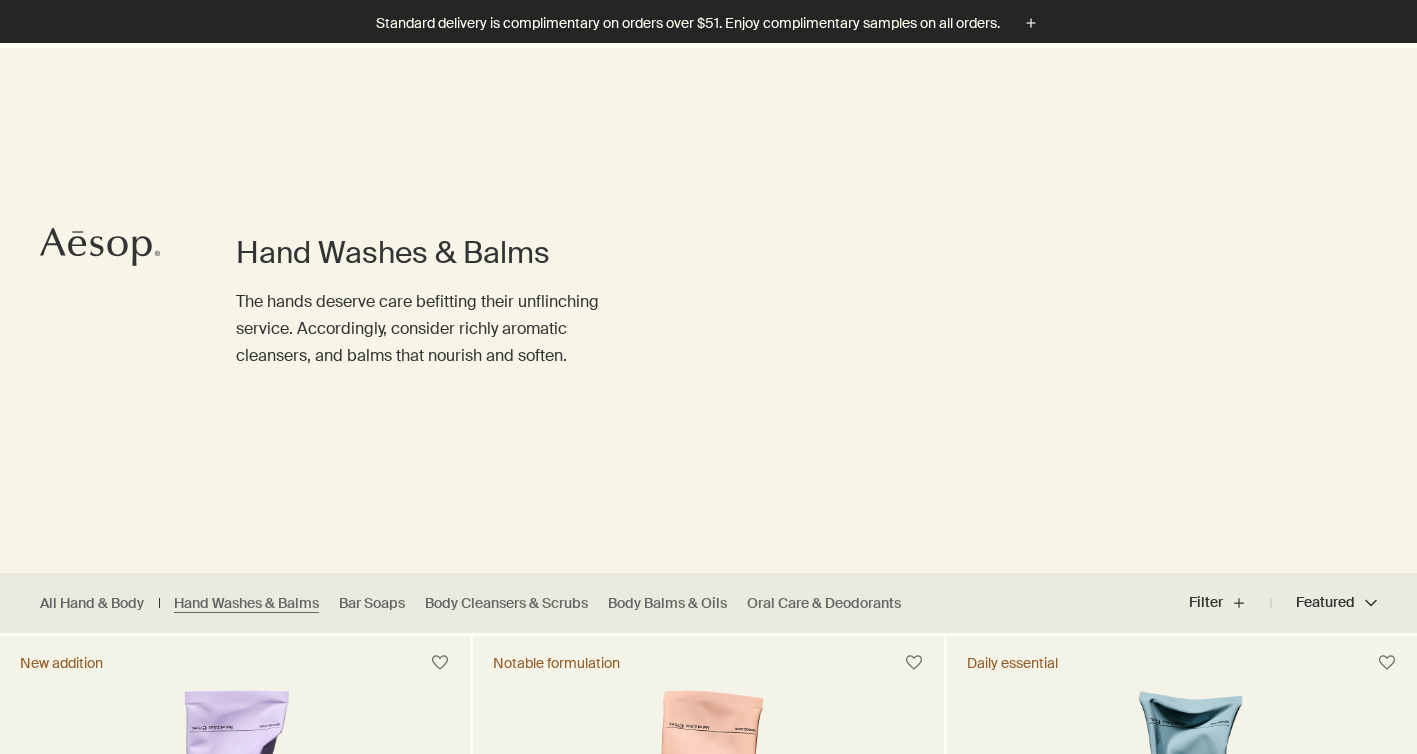 scroll, scrollTop: 496, scrollLeft: 0, axis: vertical 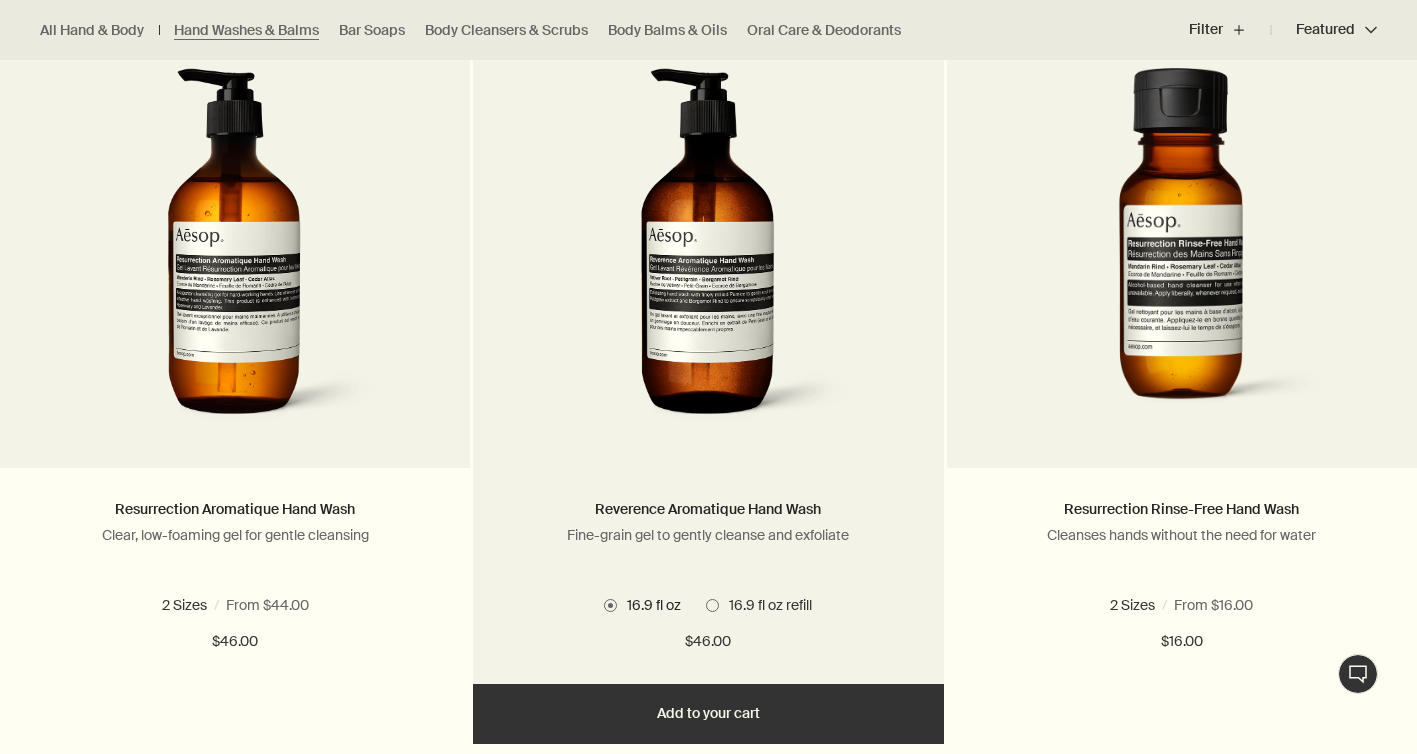 click on "Add Add to your cart" at bounding box center (708, 714) 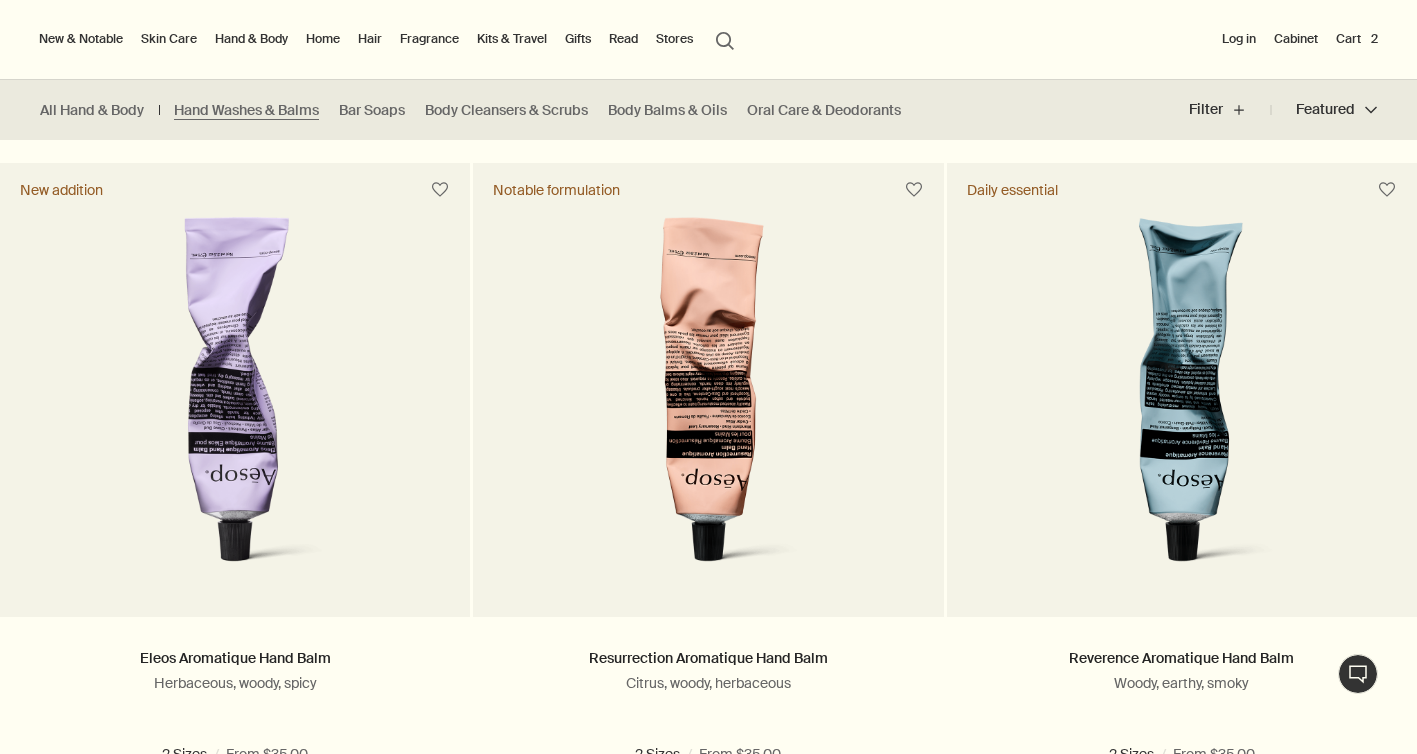 scroll, scrollTop: 0, scrollLeft: 0, axis: both 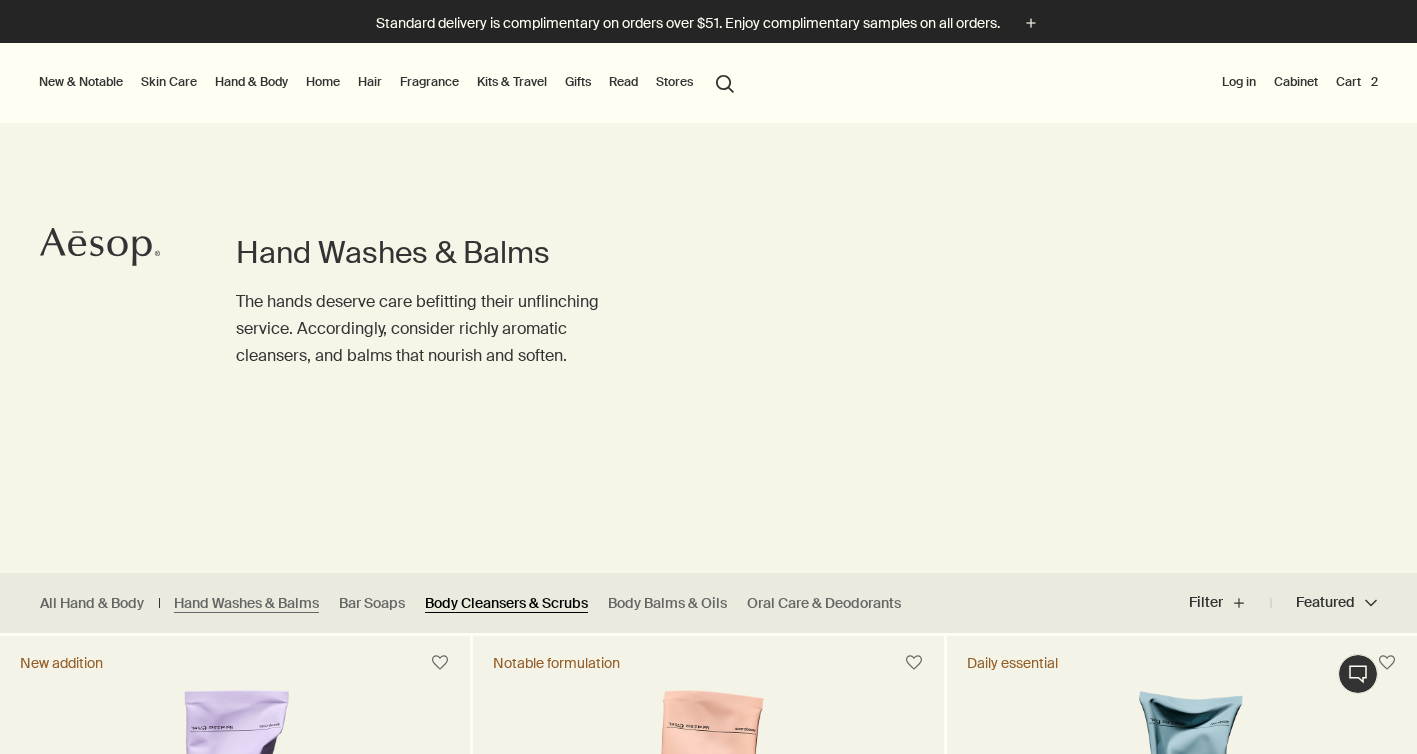 click on "Body Cleansers & Scrubs" at bounding box center [506, 603] 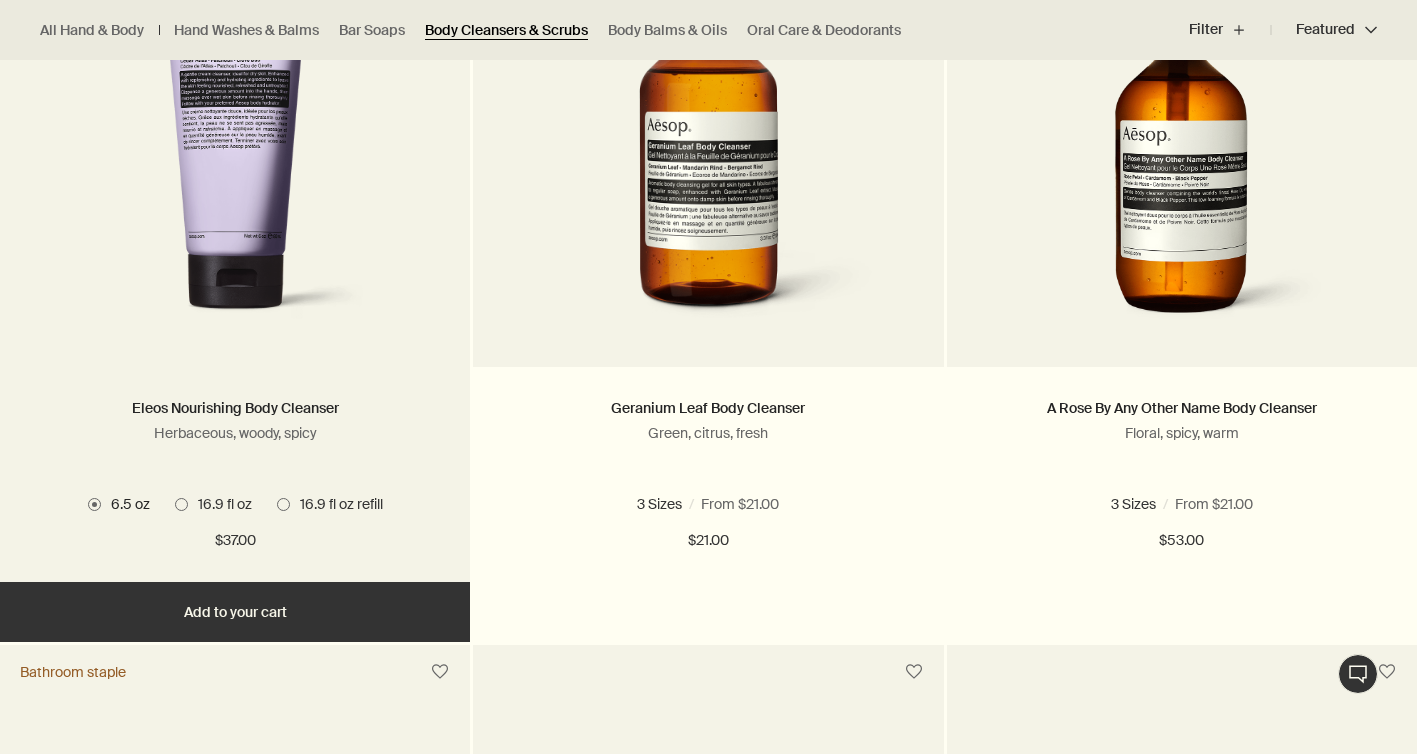 scroll, scrollTop: 752, scrollLeft: 0, axis: vertical 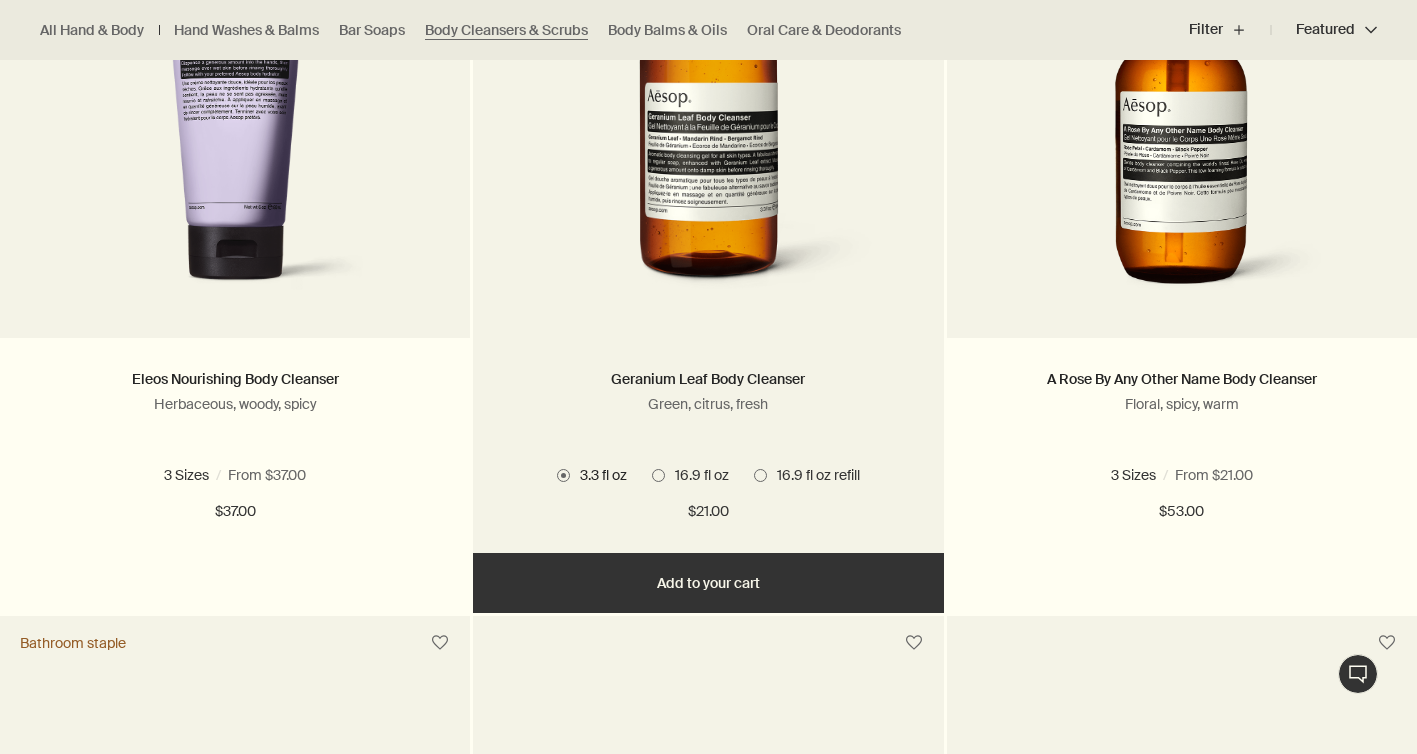 click on "16.9 fl oz refill" at bounding box center (813, 475) 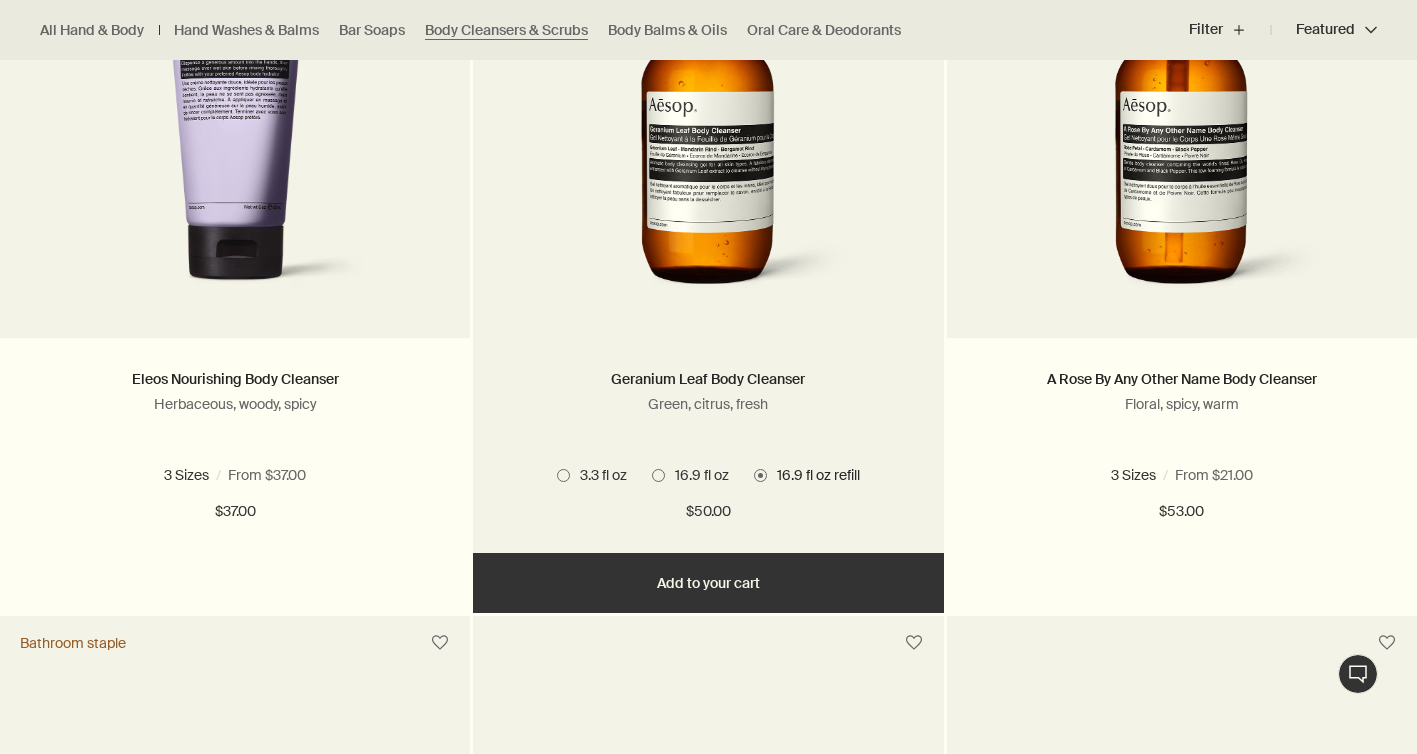 click on "Add Add to your cart" at bounding box center (708, 583) 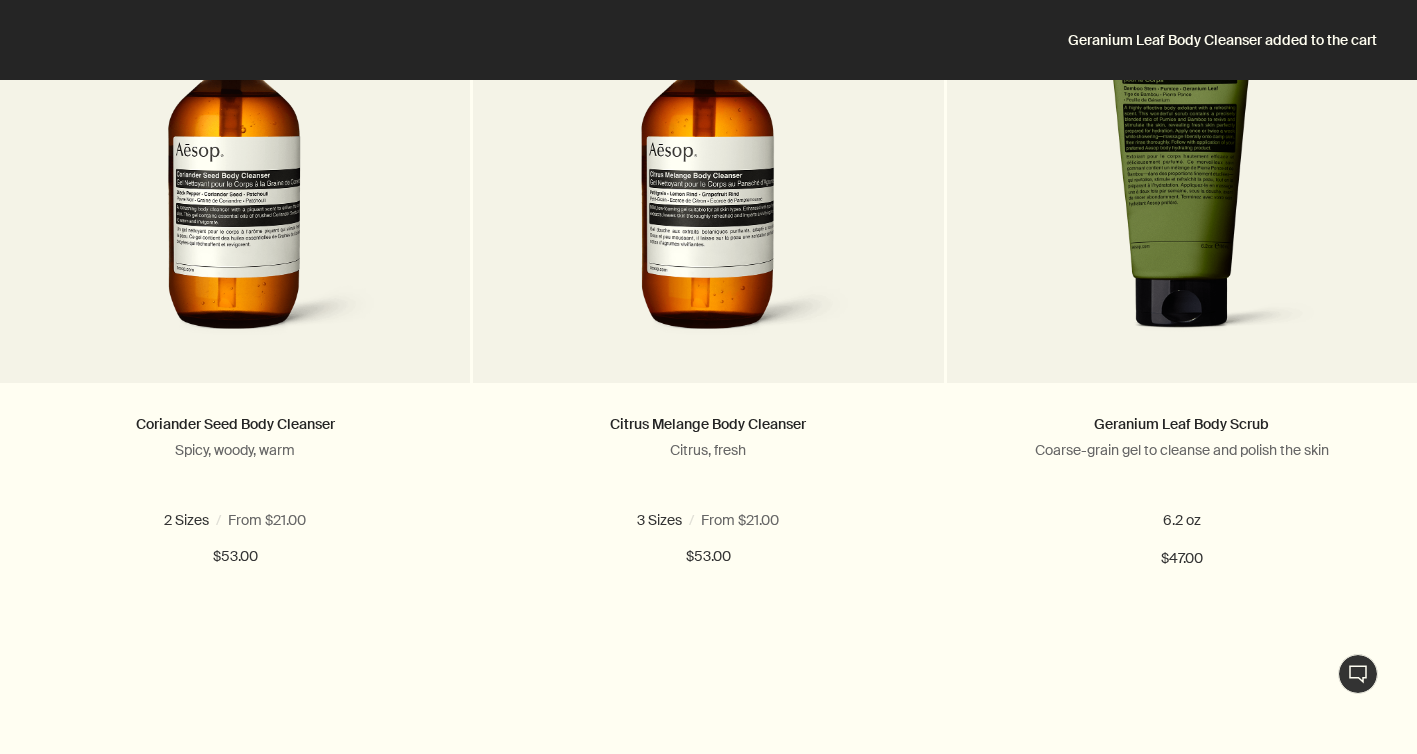 scroll, scrollTop: 1442, scrollLeft: 0, axis: vertical 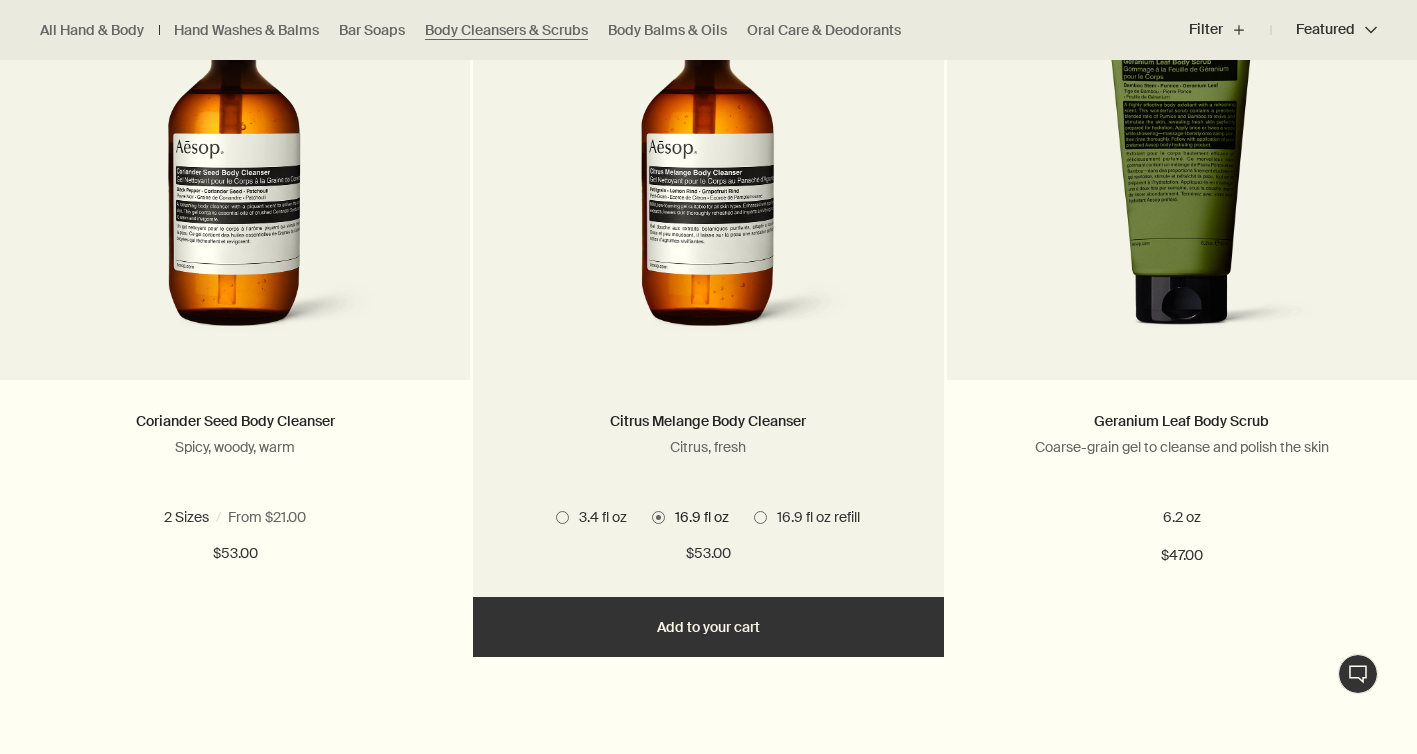 click at bounding box center (760, 517) 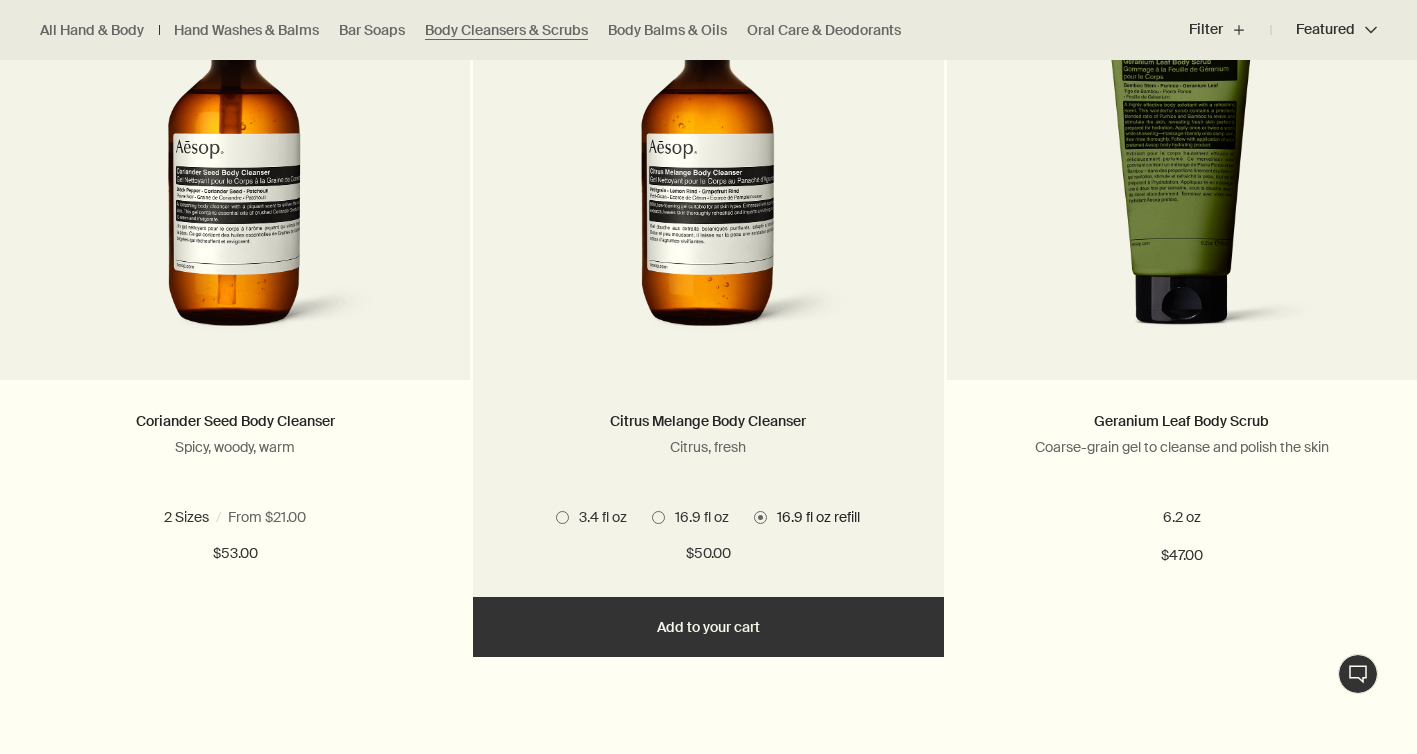 click on "Add Add to your cart" at bounding box center [708, 627] 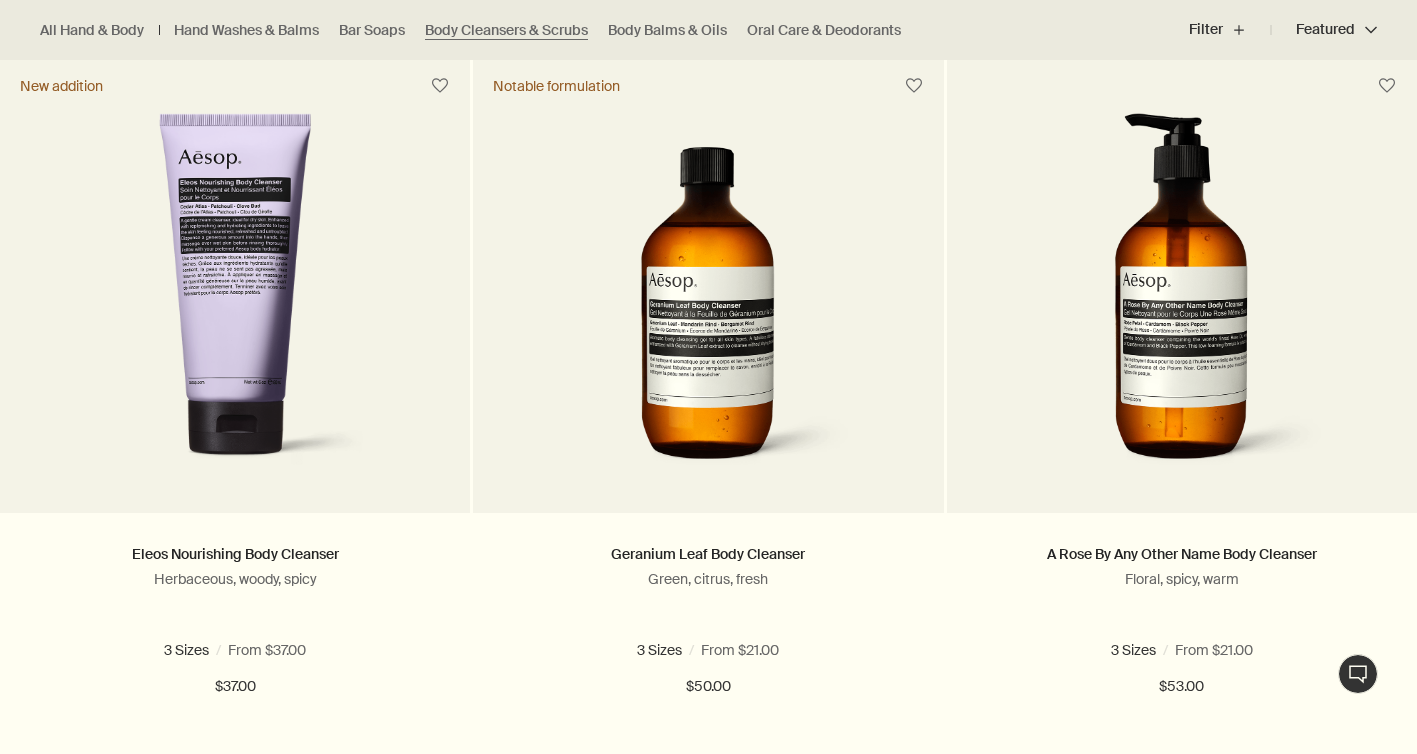 scroll, scrollTop: 580, scrollLeft: 0, axis: vertical 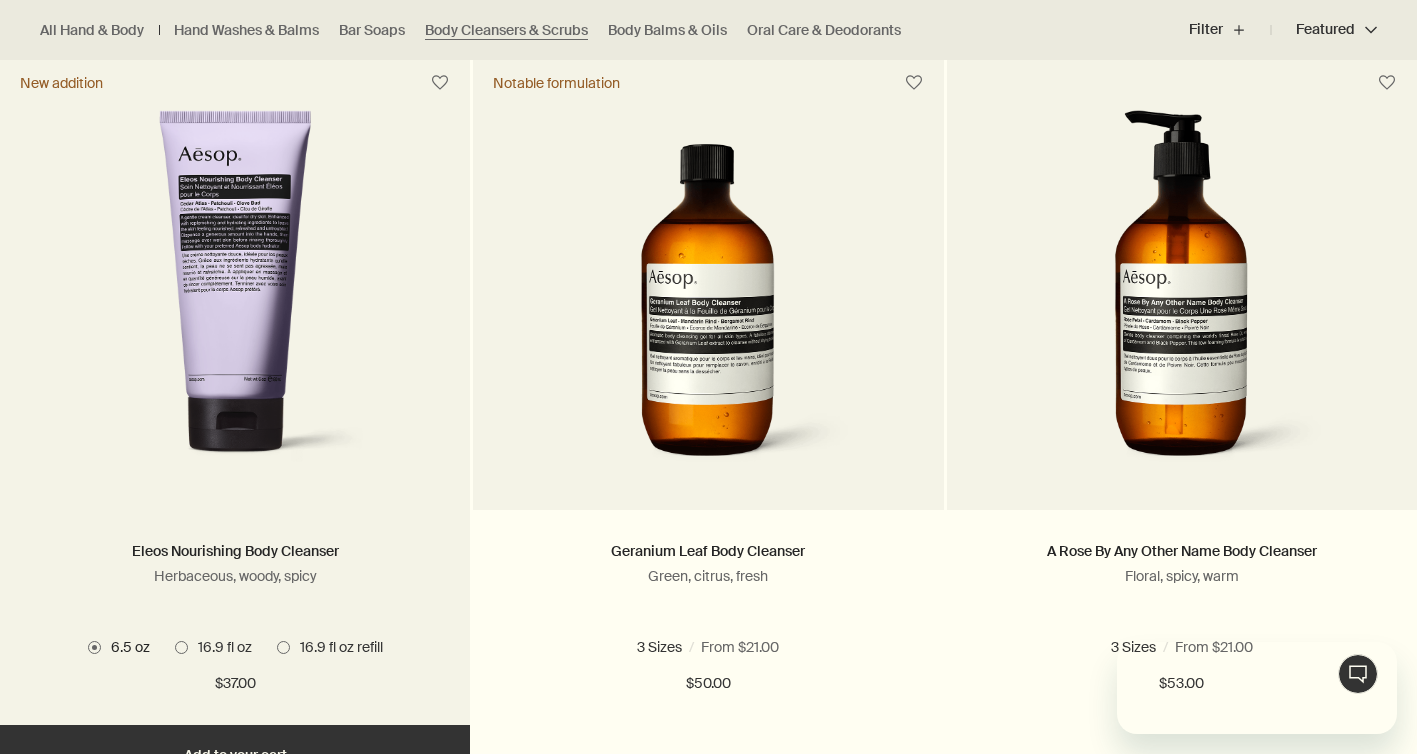 click on "16.9 fl oz" at bounding box center [220, 647] 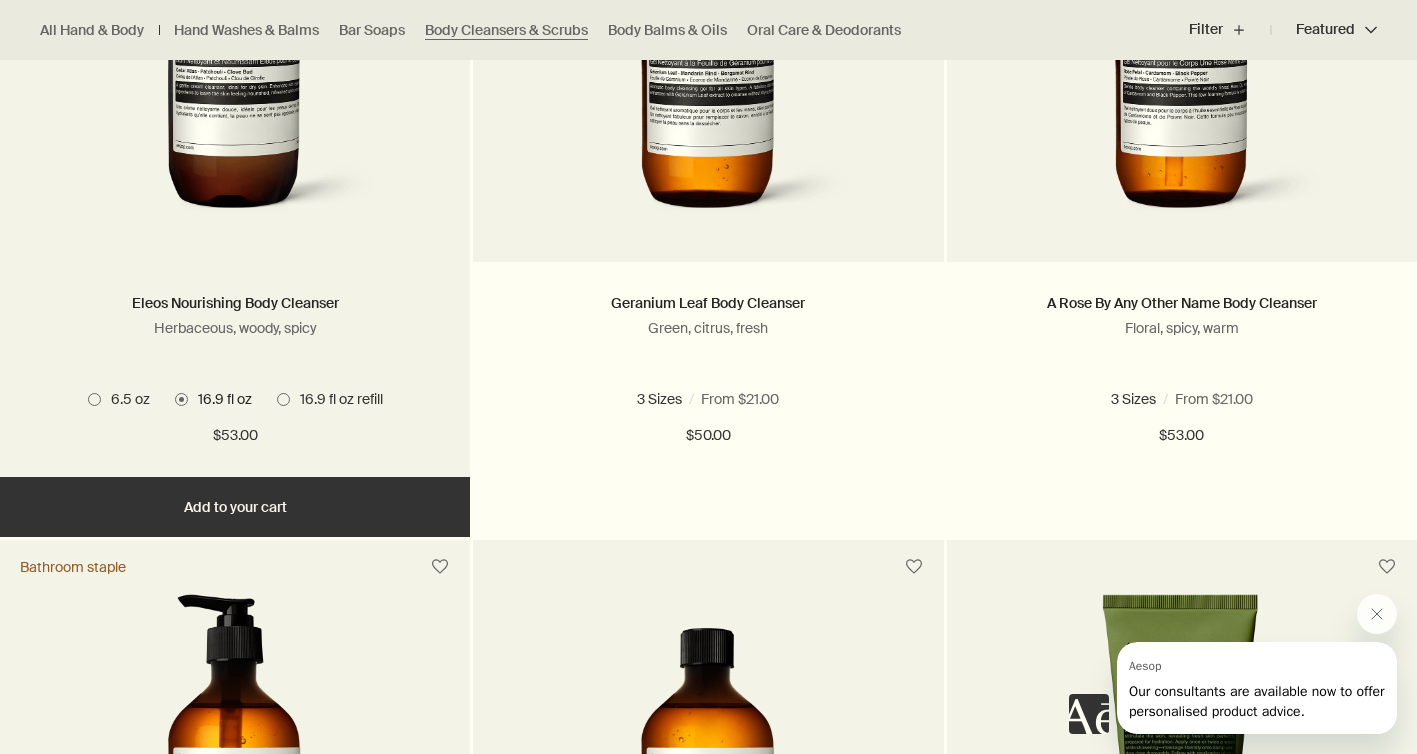 scroll, scrollTop: 831, scrollLeft: 0, axis: vertical 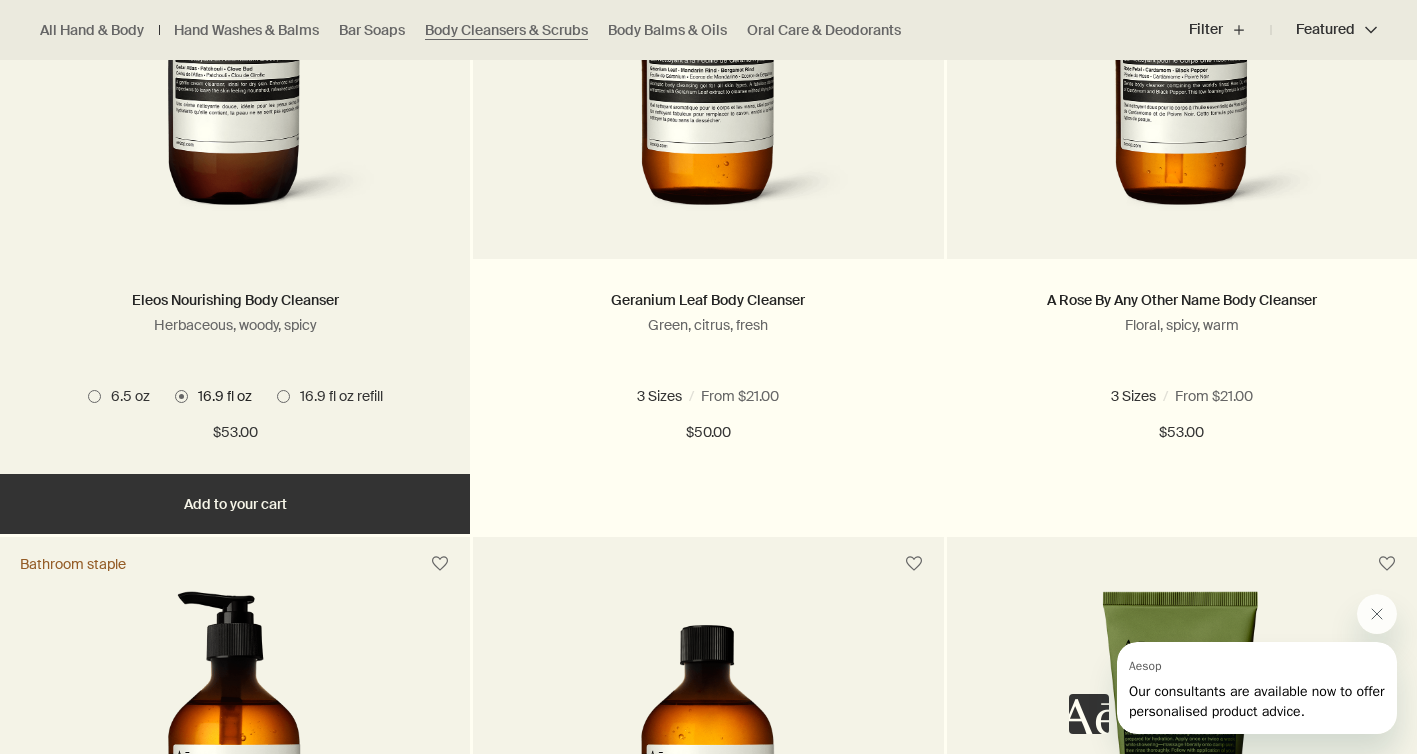 click on "Add Add to your cart" at bounding box center [235, 504] 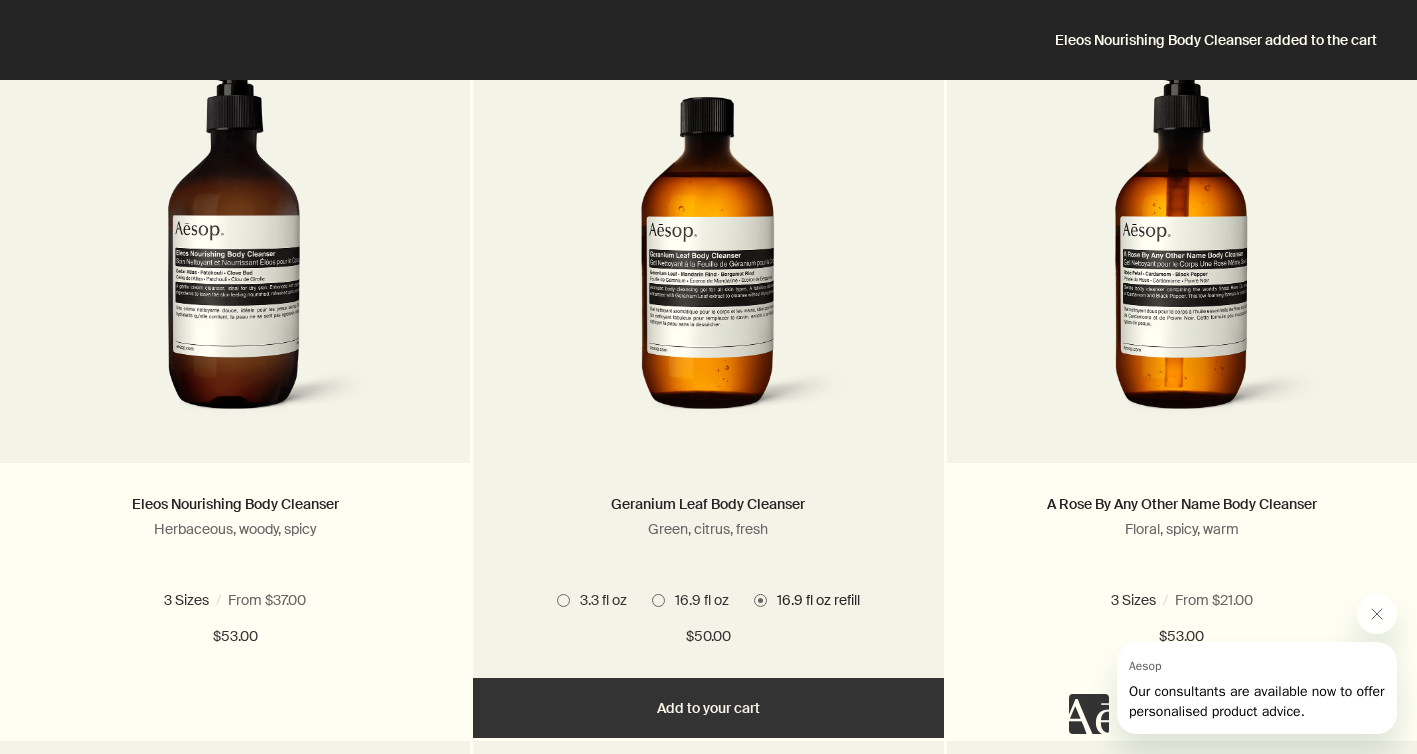 scroll, scrollTop: 0, scrollLeft: 0, axis: both 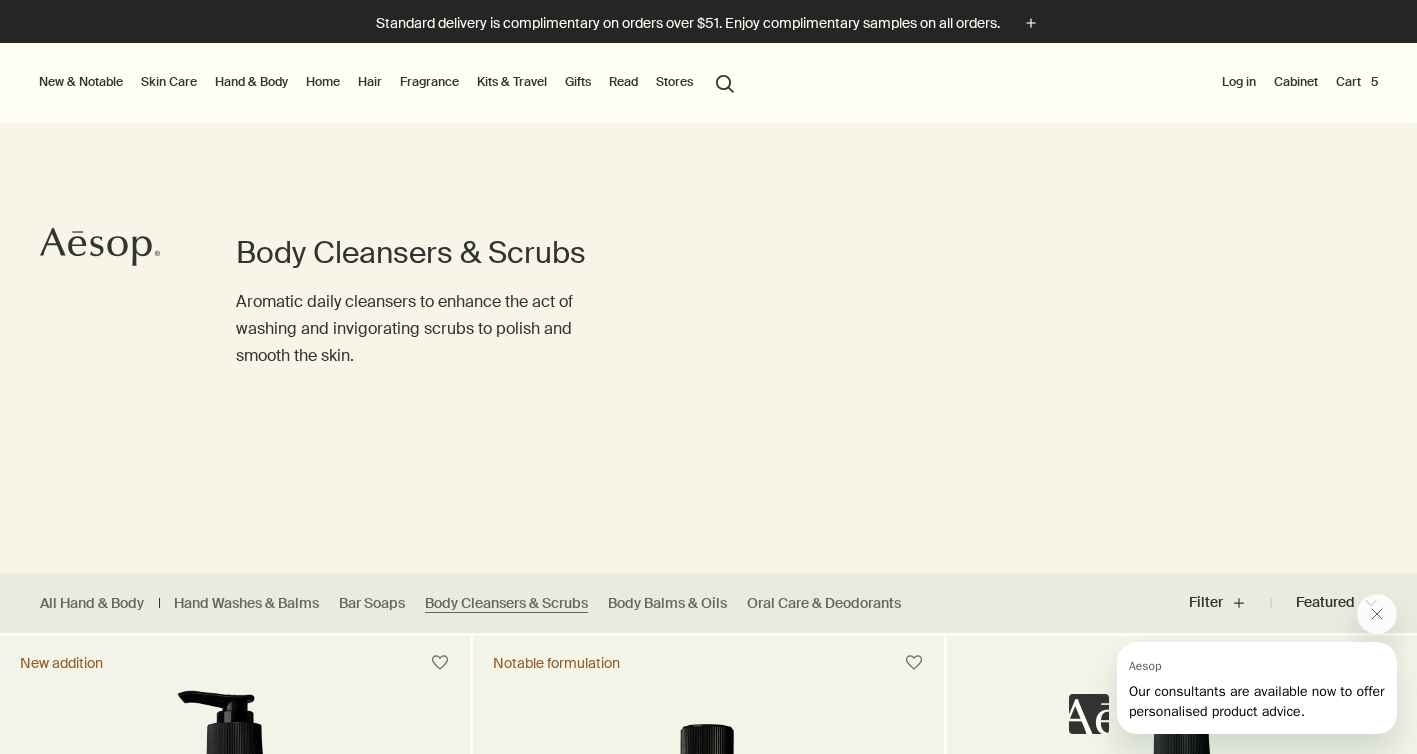 click on "Cart 5" at bounding box center (1357, 82) 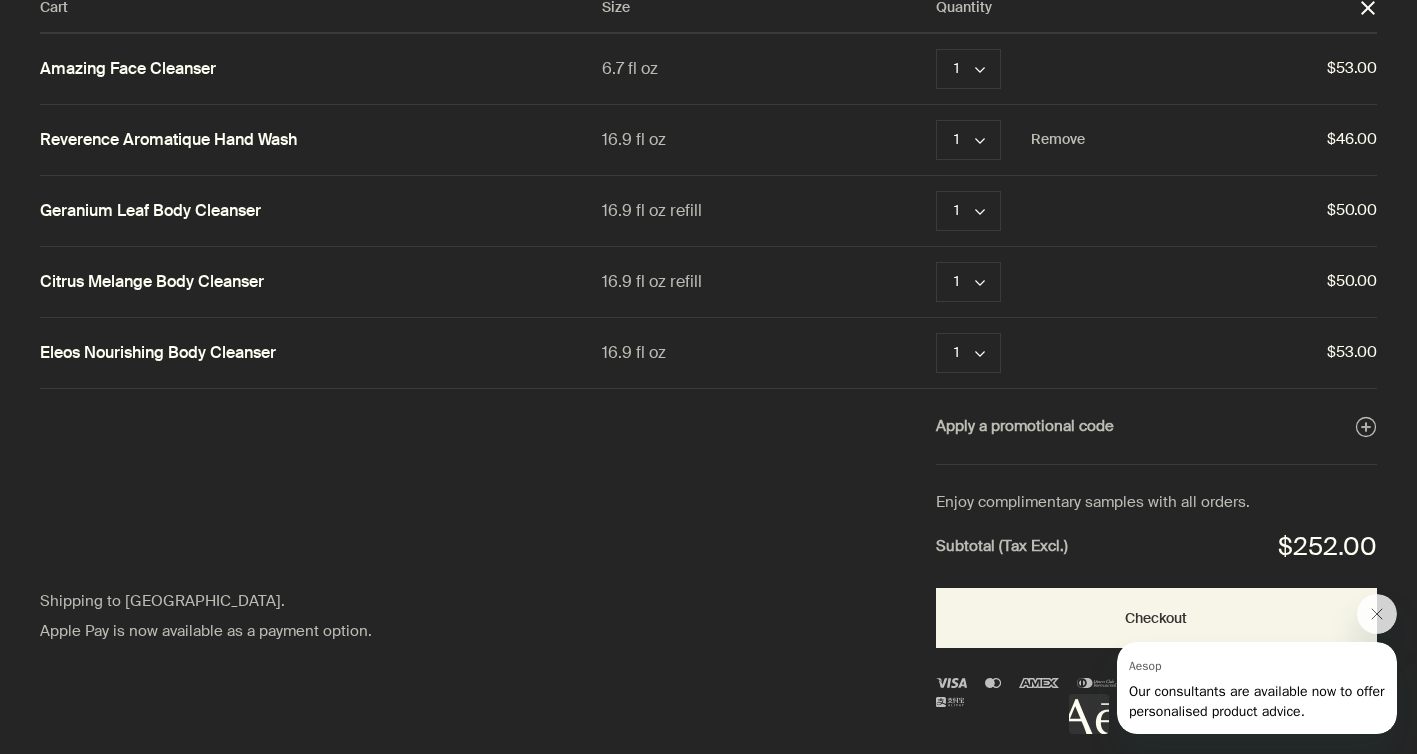 scroll, scrollTop: 61, scrollLeft: 0, axis: vertical 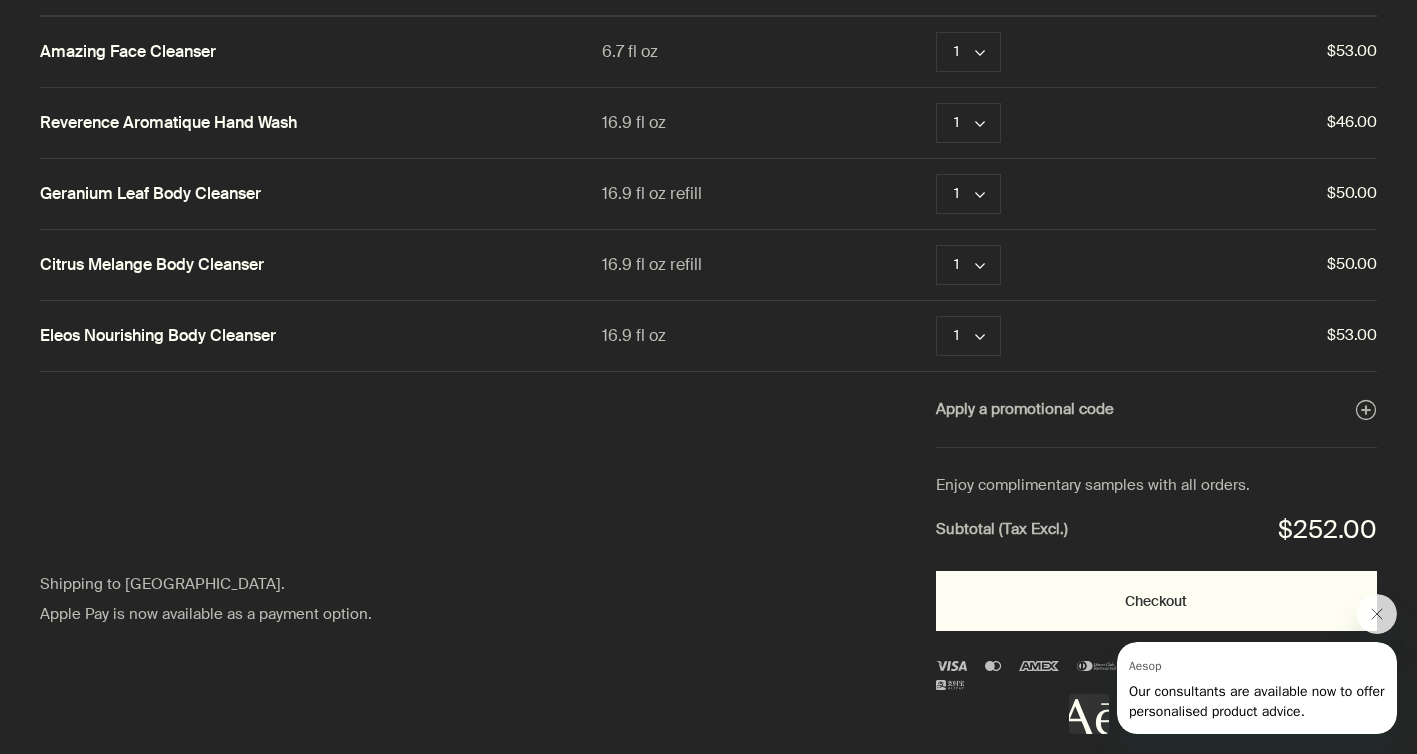 click on "Checkout" at bounding box center (1156, 601) 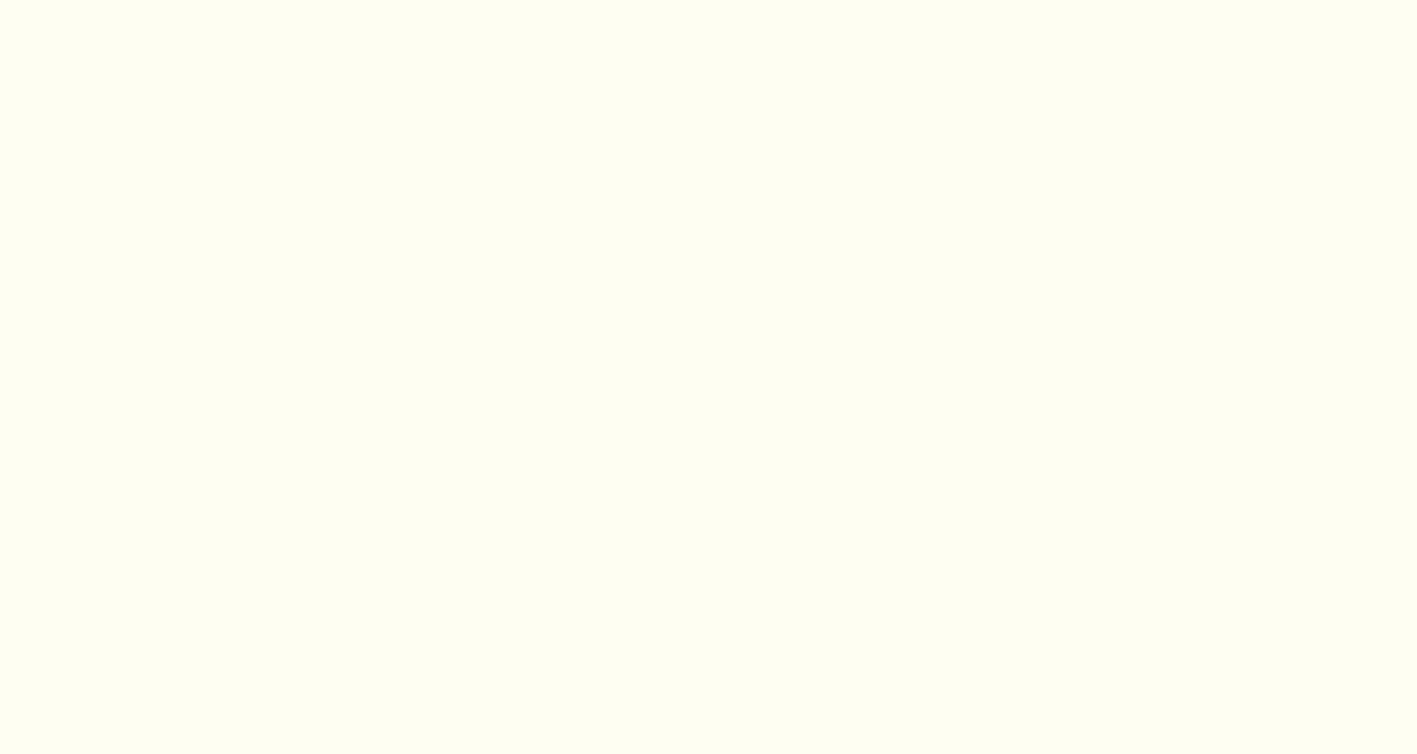 scroll, scrollTop: 0, scrollLeft: 0, axis: both 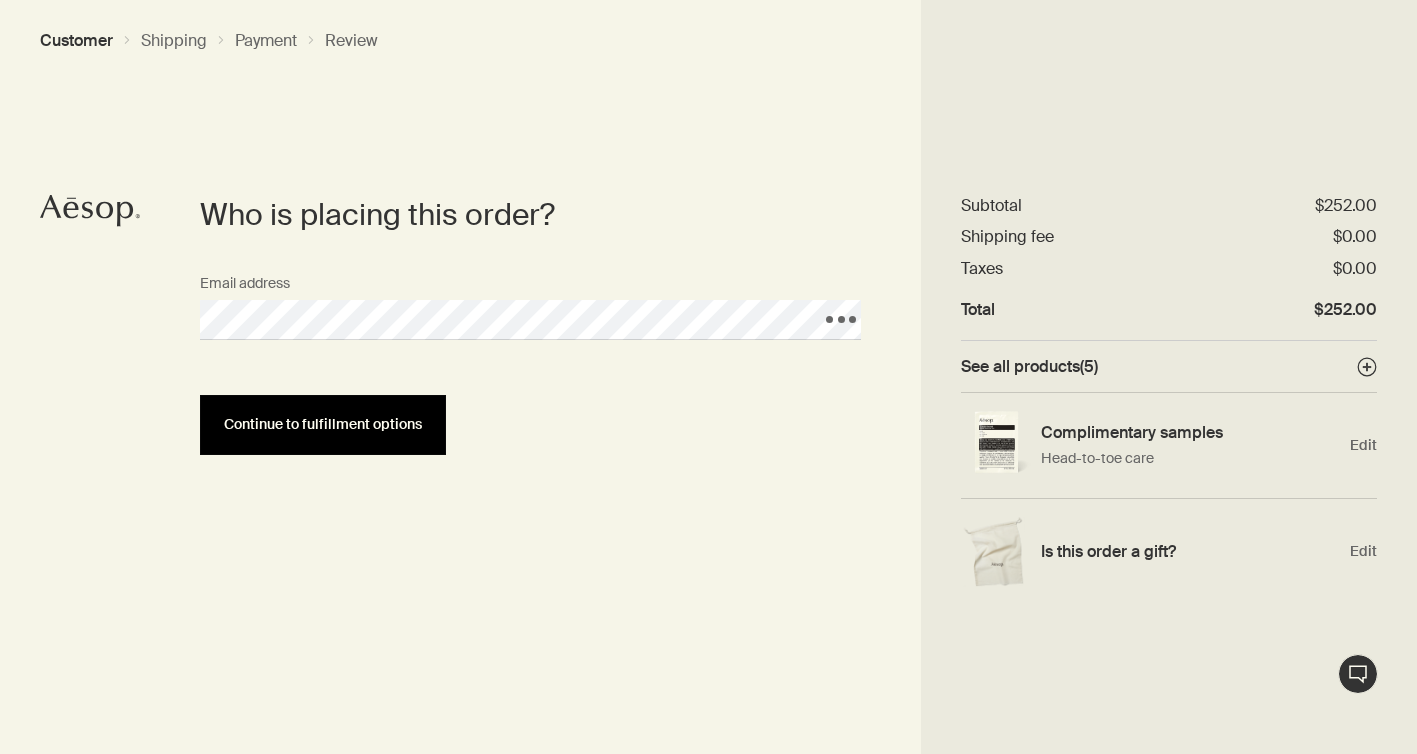 click on "Continue to fulfillment options" at bounding box center (323, 424) 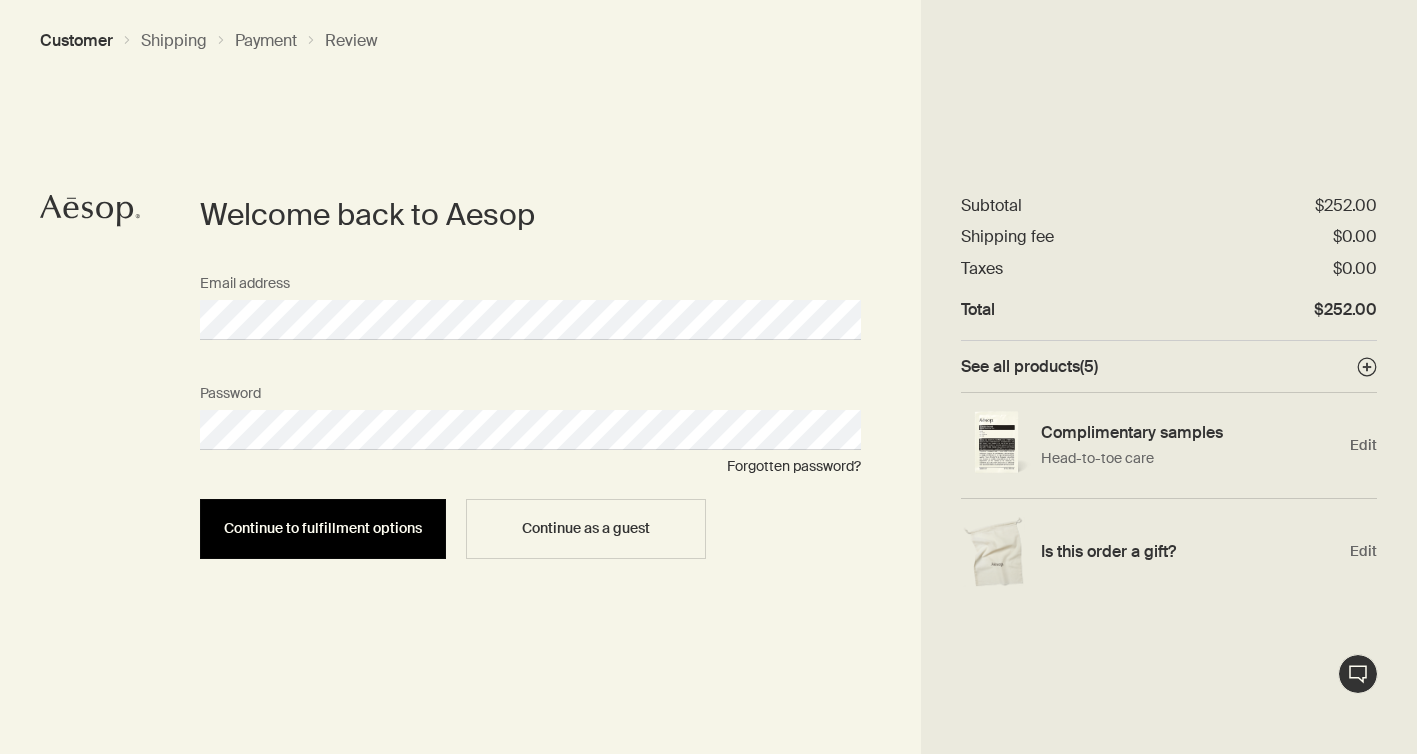click on "Continue to fulfillment options" at bounding box center [323, 529] 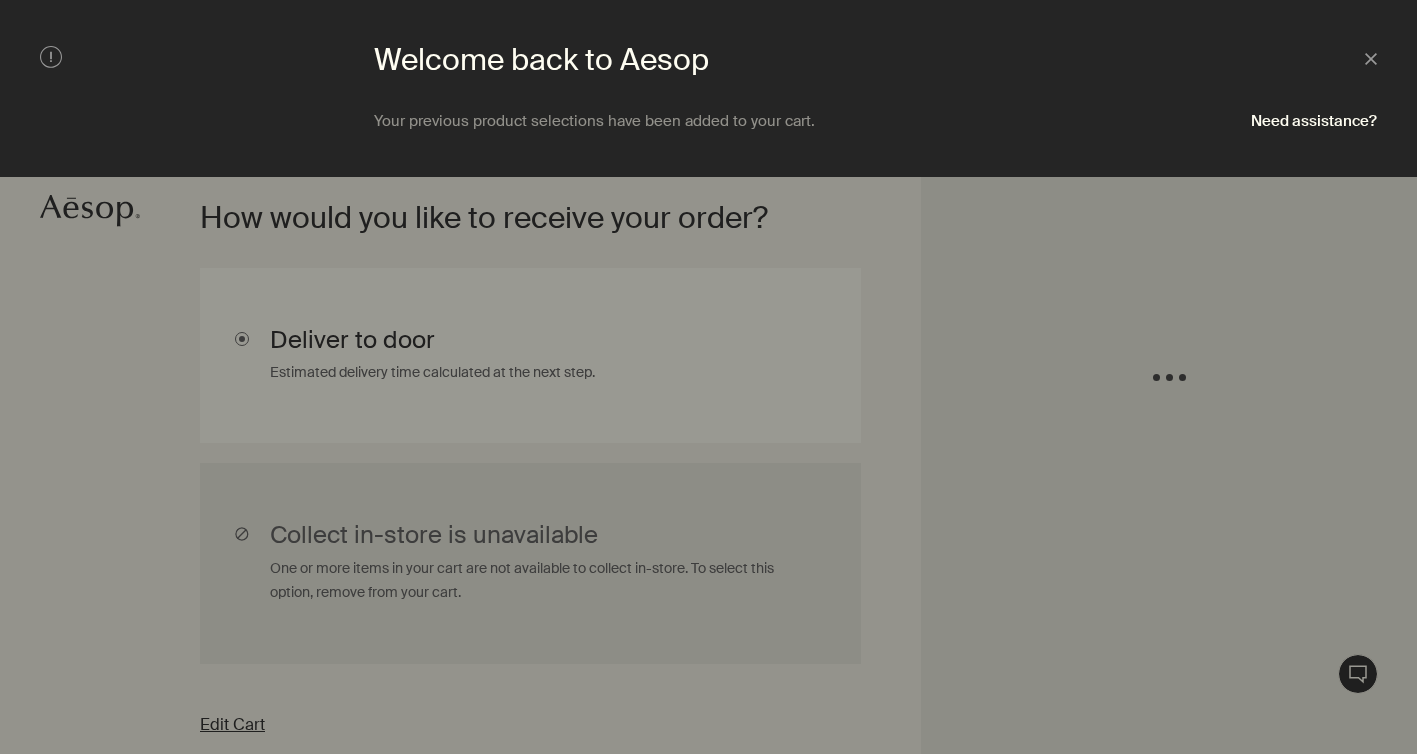 scroll, scrollTop: 448, scrollLeft: 0, axis: vertical 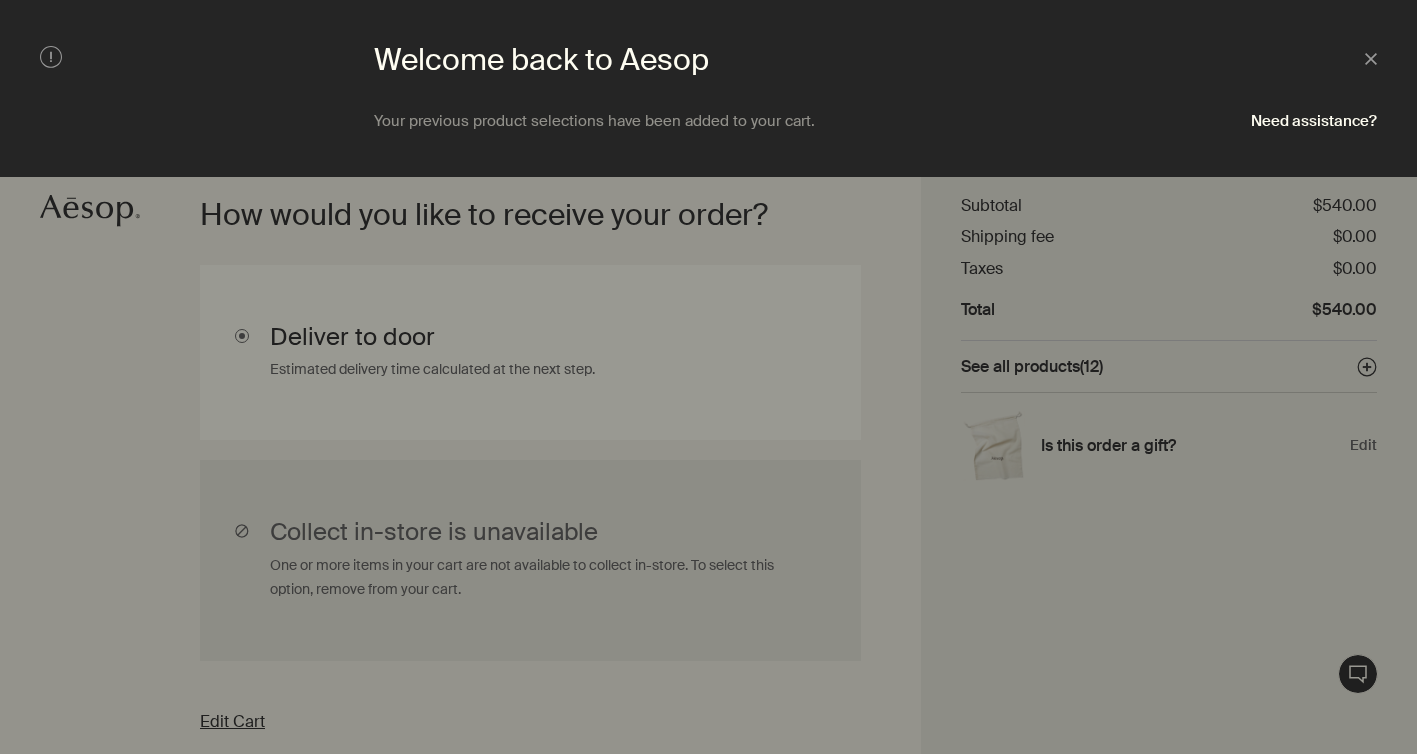 click at bounding box center [708, 377] 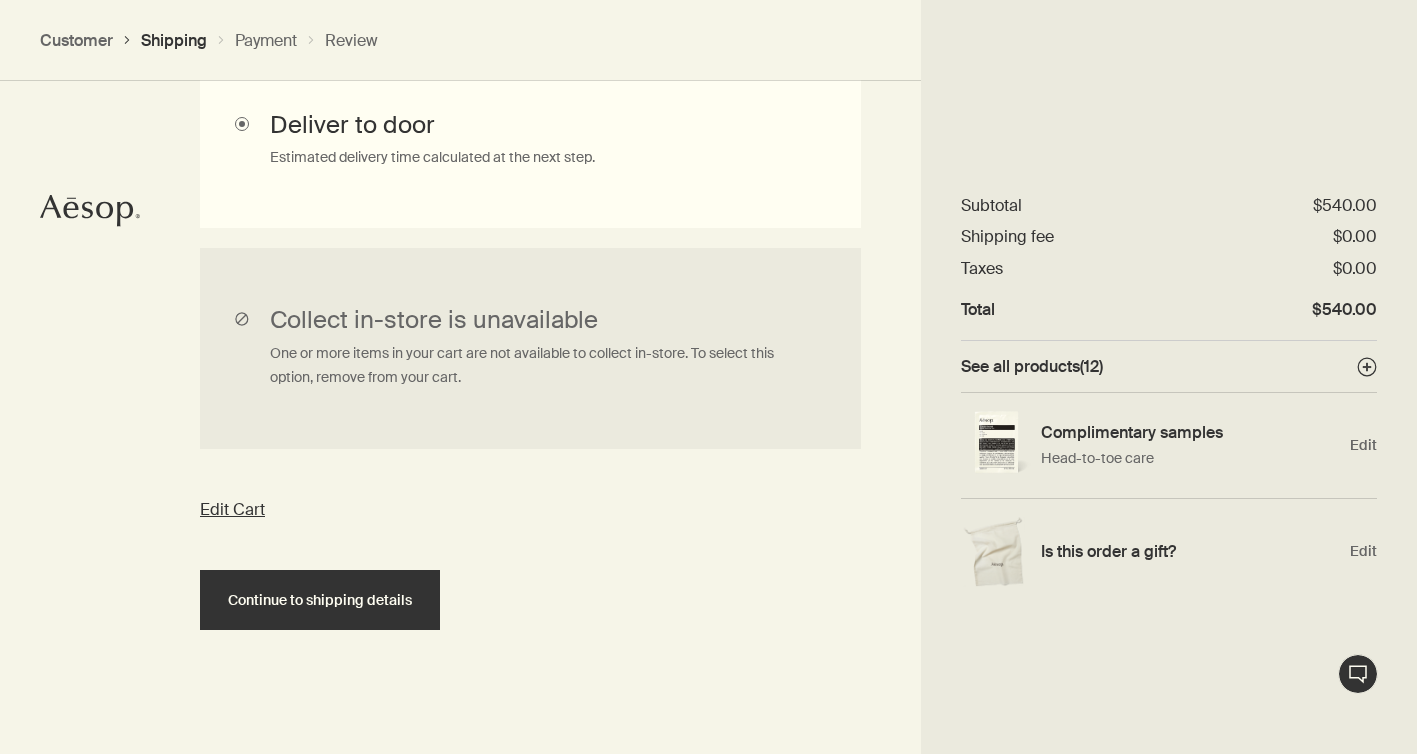scroll, scrollTop: 669, scrollLeft: 0, axis: vertical 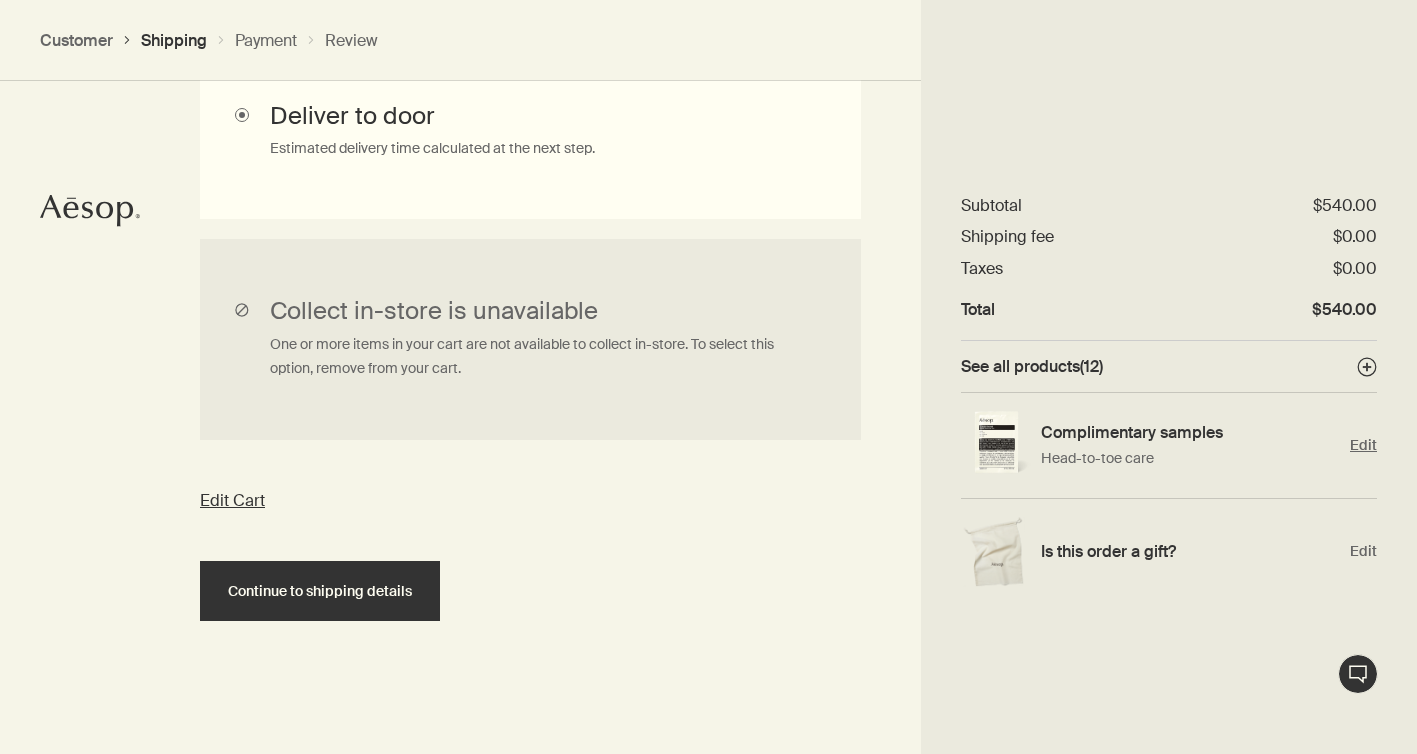 click on "Complimentary samples Head-to-toe care Edit" at bounding box center [1169, 446] 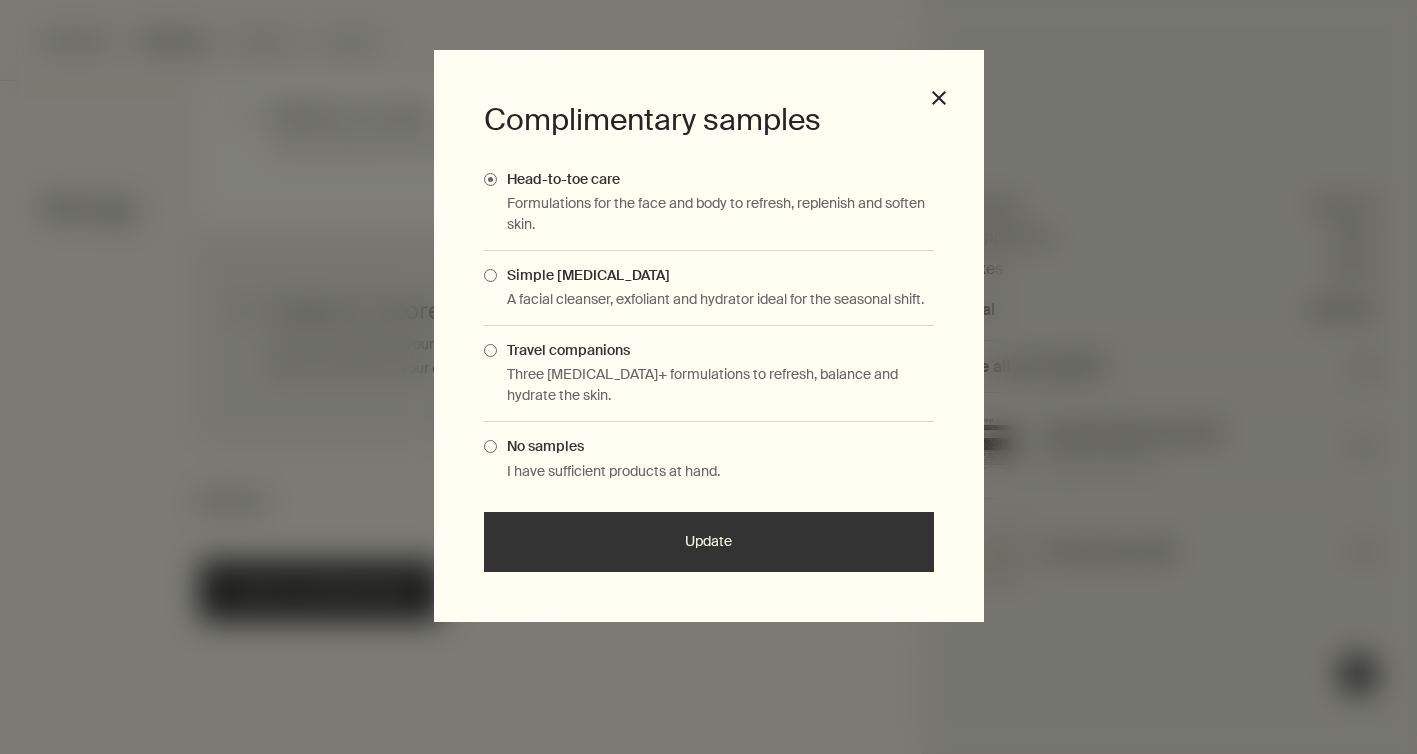 click on "Travel companions" at bounding box center [563, 350] 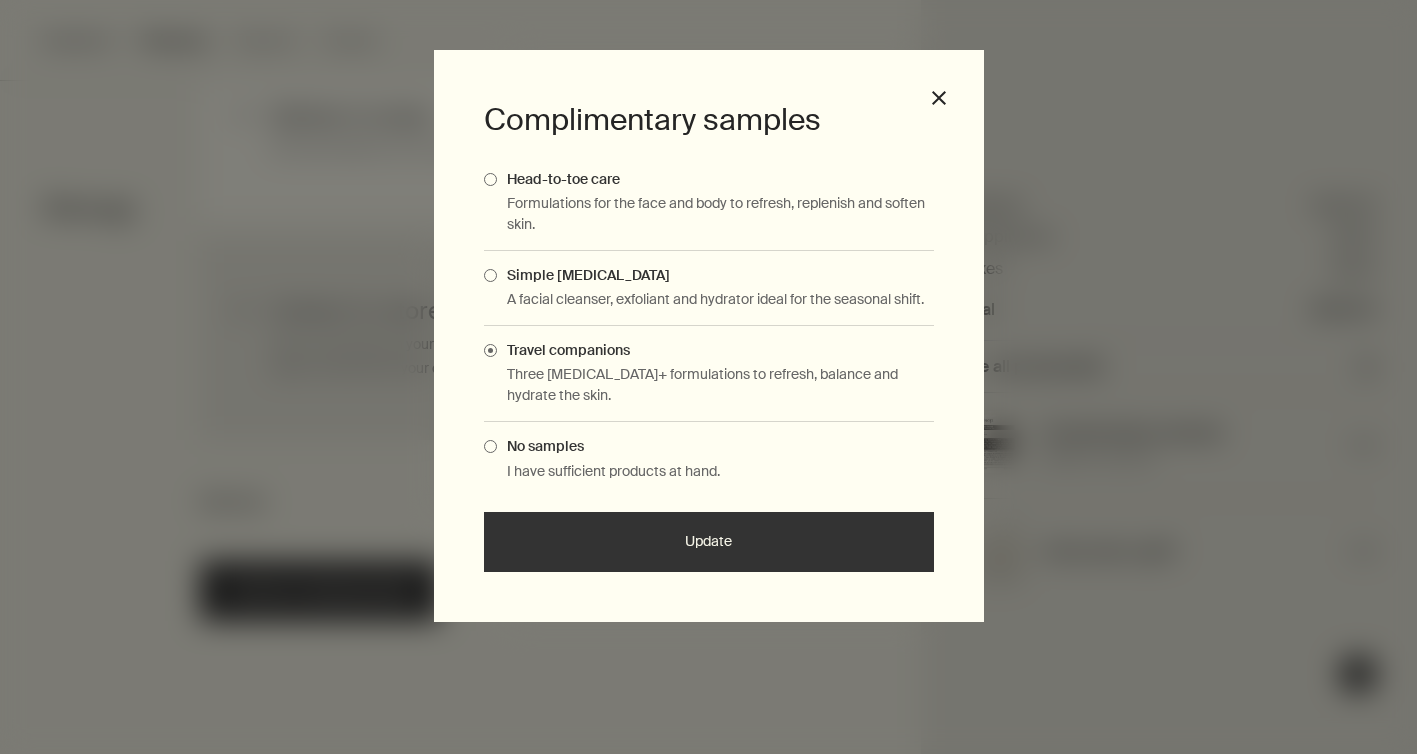 click on "Update" at bounding box center (709, 542) 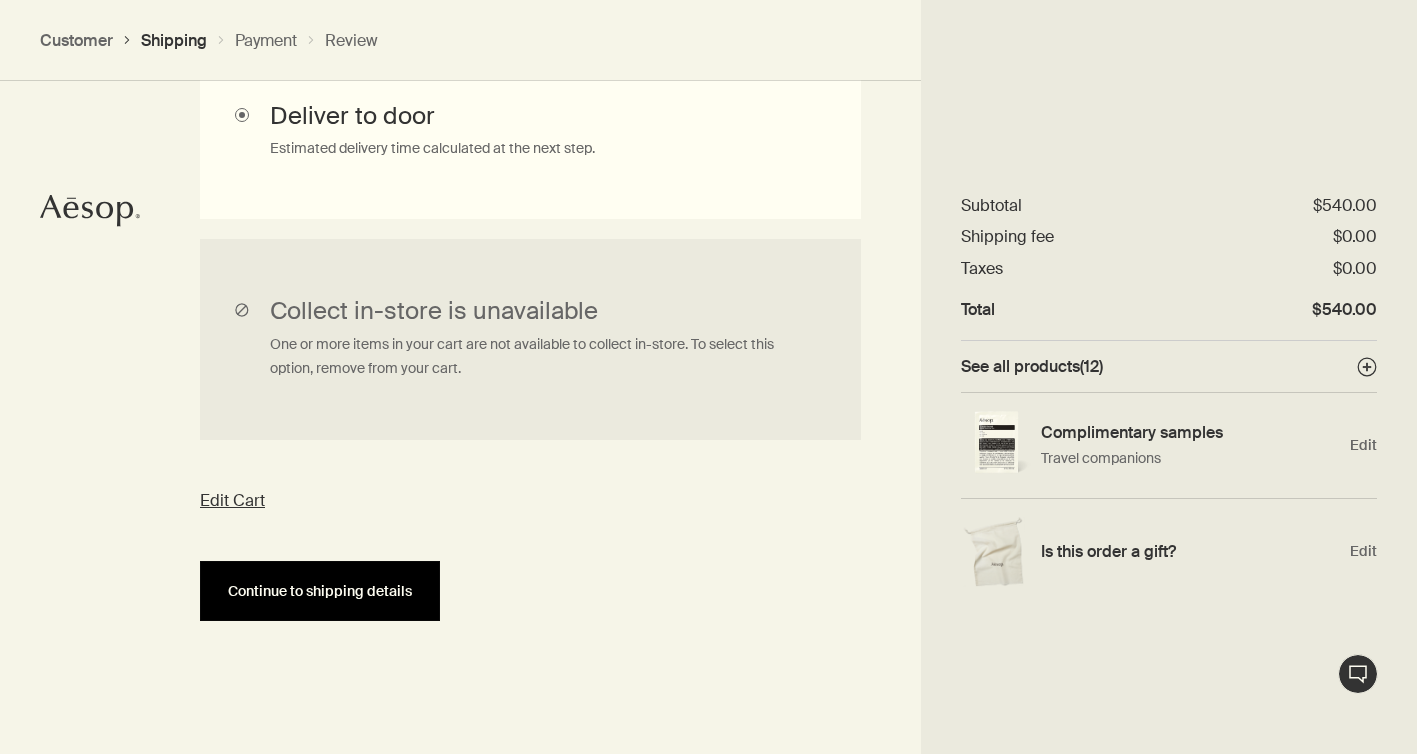 click on "Continue to shipping details" at bounding box center (320, 591) 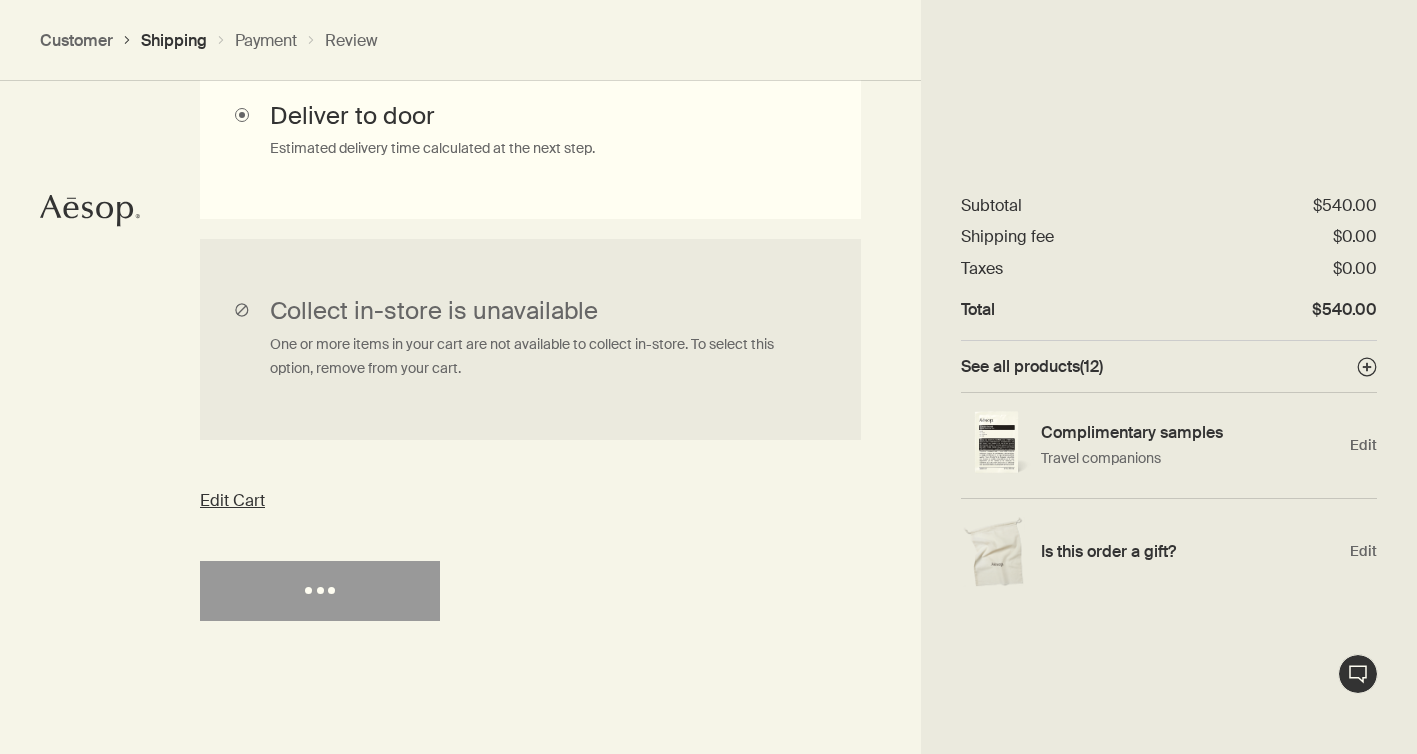 select on "US" 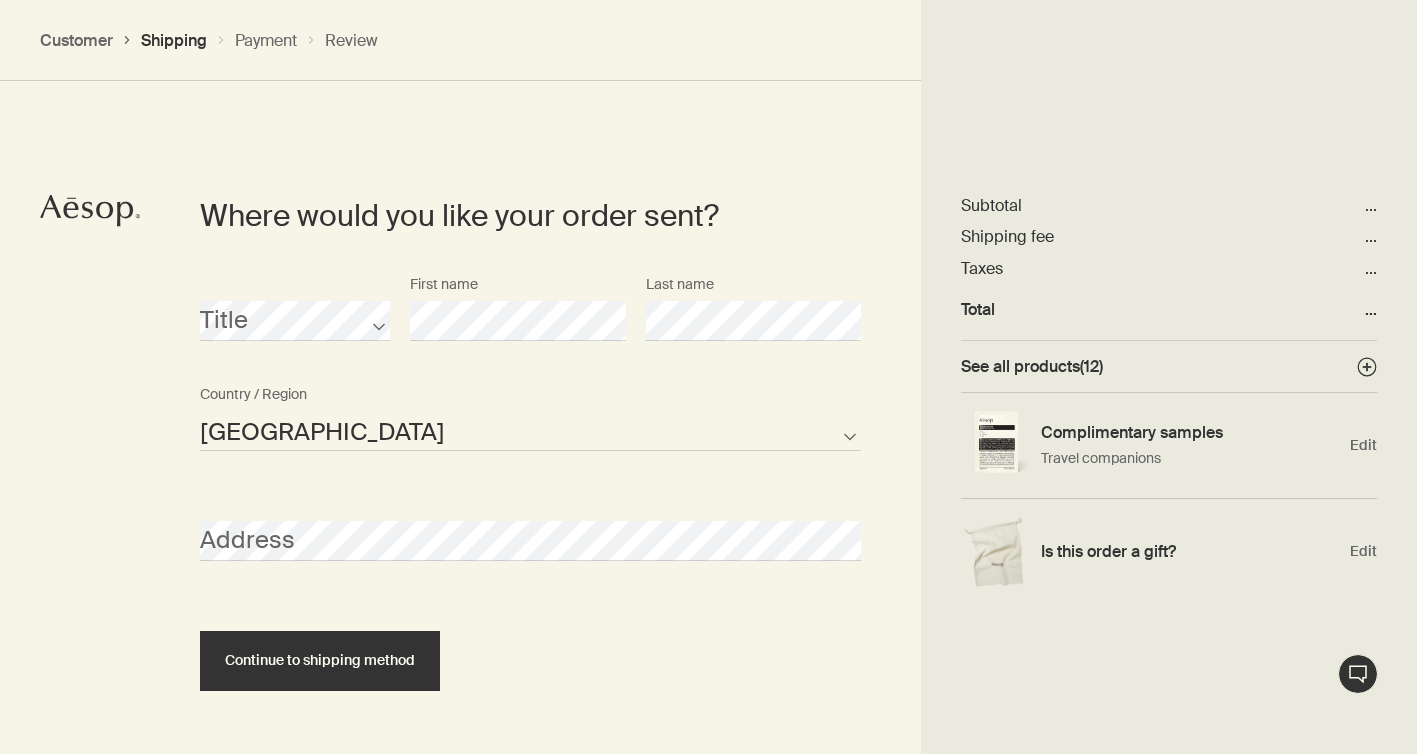 scroll, scrollTop: 865, scrollLeft: 0, axis: vertical 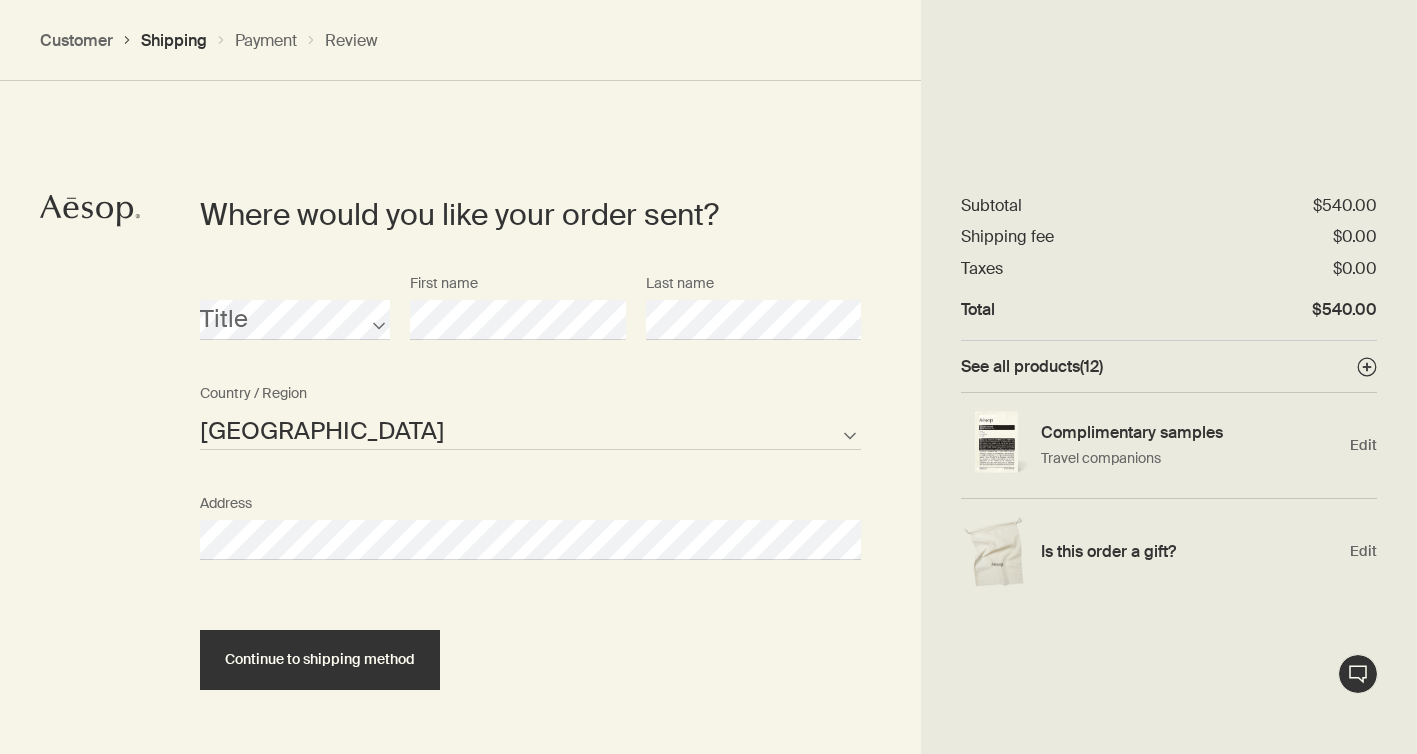select on "US" 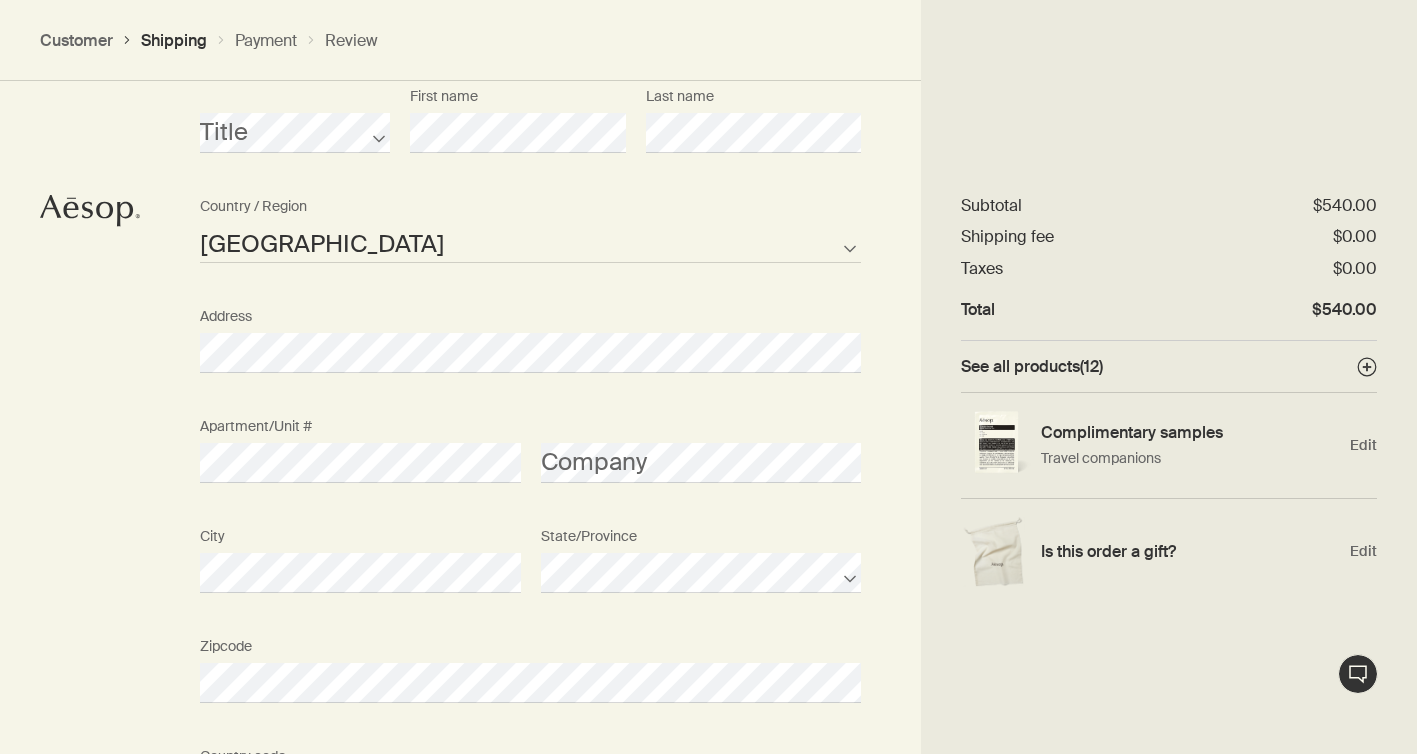 scroll, scrollTop: 1373, scrollLeft: 0, axis: vertical 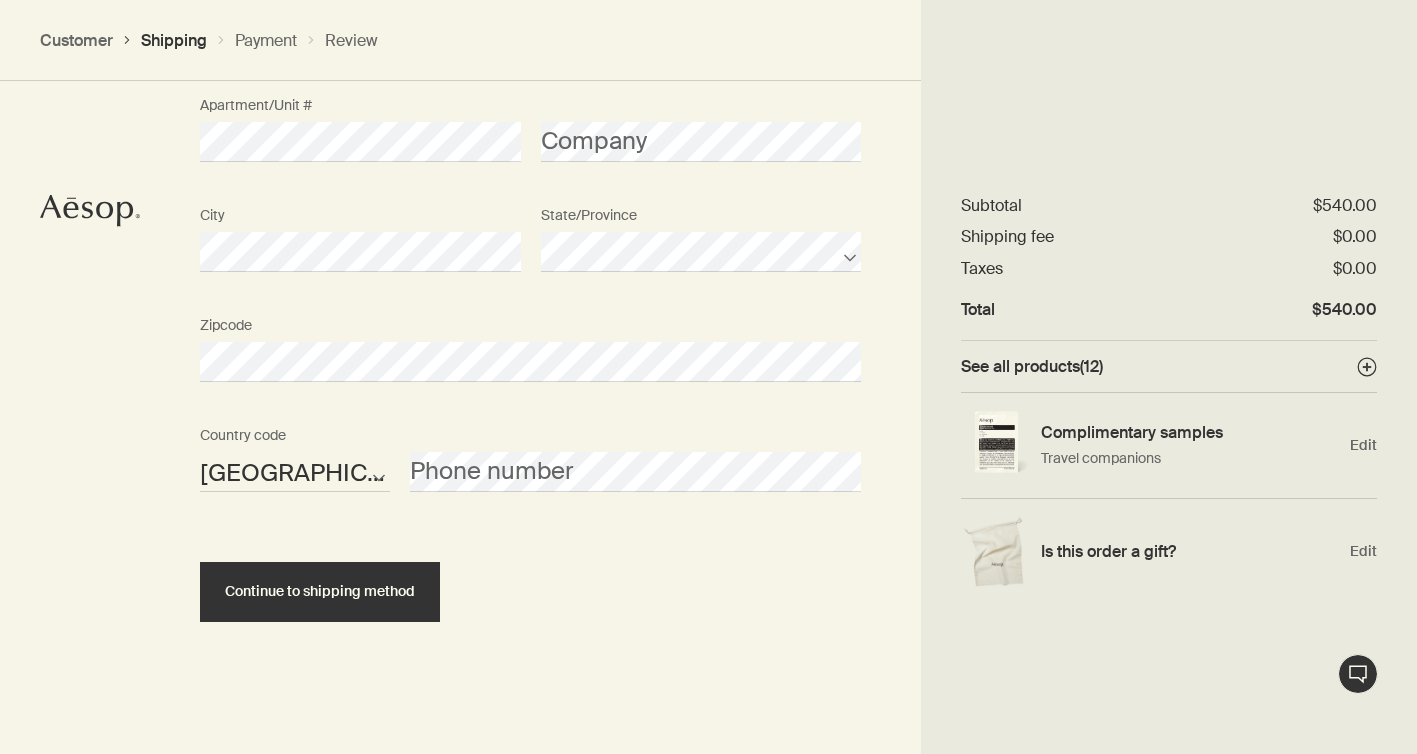 click on "AFG ALB DZA ASM AND AGO AIA ATA ATG ARG ARM ABW AUS AUT AZE BHS BHR BGD BRB BLR BEL BLZ BEN BMU BTN BOL BIH BWA BRA IOT VGB BRN BGR BFA BDI KHM CMR CAN CPV CYM CAF TCD CHL CHN CXR CCK COL COM COK CRI HRV CUB CUW CYP CZE COD DNK DJI DMA DOM TLS ECU EGY SLV GNQ ERI EST ETH FLK FRO FJI FIN FRA PYF GAB GMB GEO DEU GHA GIB GRC GRL GRD GUM GTM GGY GIN GNB GUY HTI HND HKG HUN ISL IND IDN IRN IRQ IRL IMN ISR ITA CIV JAM JPN JEY JOR KAZ KEN KIR XKX KWT KGZ LAO LVA LBN LSO LBR LBY LIE LTU LUX MAC MKD MDG MWI MYS MDV MLI MLT MHL MRT MUS MYT MEX FSM MDA MCO MNG MNE MSR MAR MOZ MMR NAM NRU NPL NLD ANT NCL NZL NIC NER NGA NIU PRK MNP NOR OMN PAK PLW PSE PAN PNG PRY PER PHL PCN POL PRT PRI QAT COG REU ROU RUS RWA BLM SHN KNA LCA MAF SPM VCT WSM SMR STP SAU SEN SRB SYC SLE SGP SXM SVK SVN SLB SOM KOR ZAF SSD ESP LKA SDN SUR SJM SWZ SWE CHE SYR TWN TJK TZA THA TGO TKL TON TTO TUN TUR TKM TCA TUV VIR UGA UKR ARE GBR USA URY UZB VUT VAT VEN VNM WLF ESH YEM ZMB ZWE Country code Phone number" at bounding box center [530, 472] 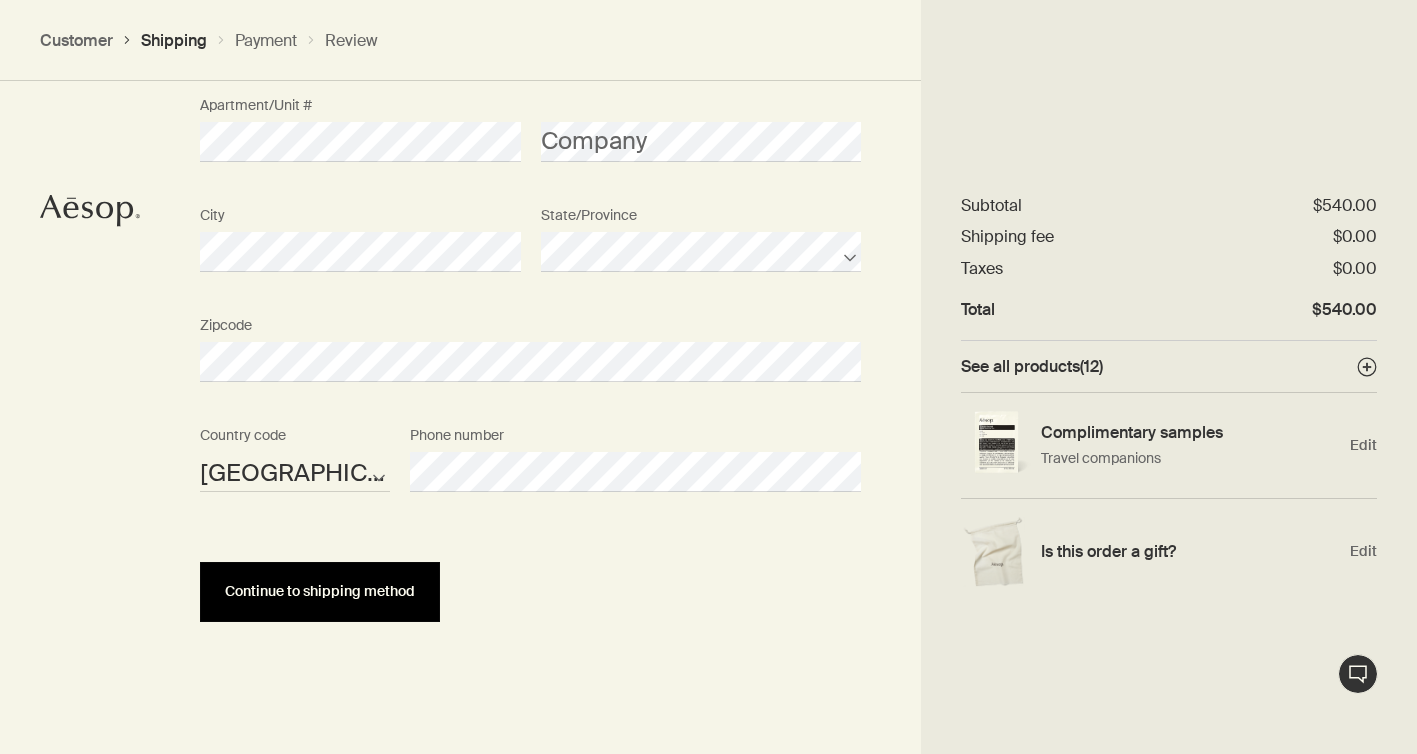 click on "Continue to shipping method" at bounding box center [320, 592] 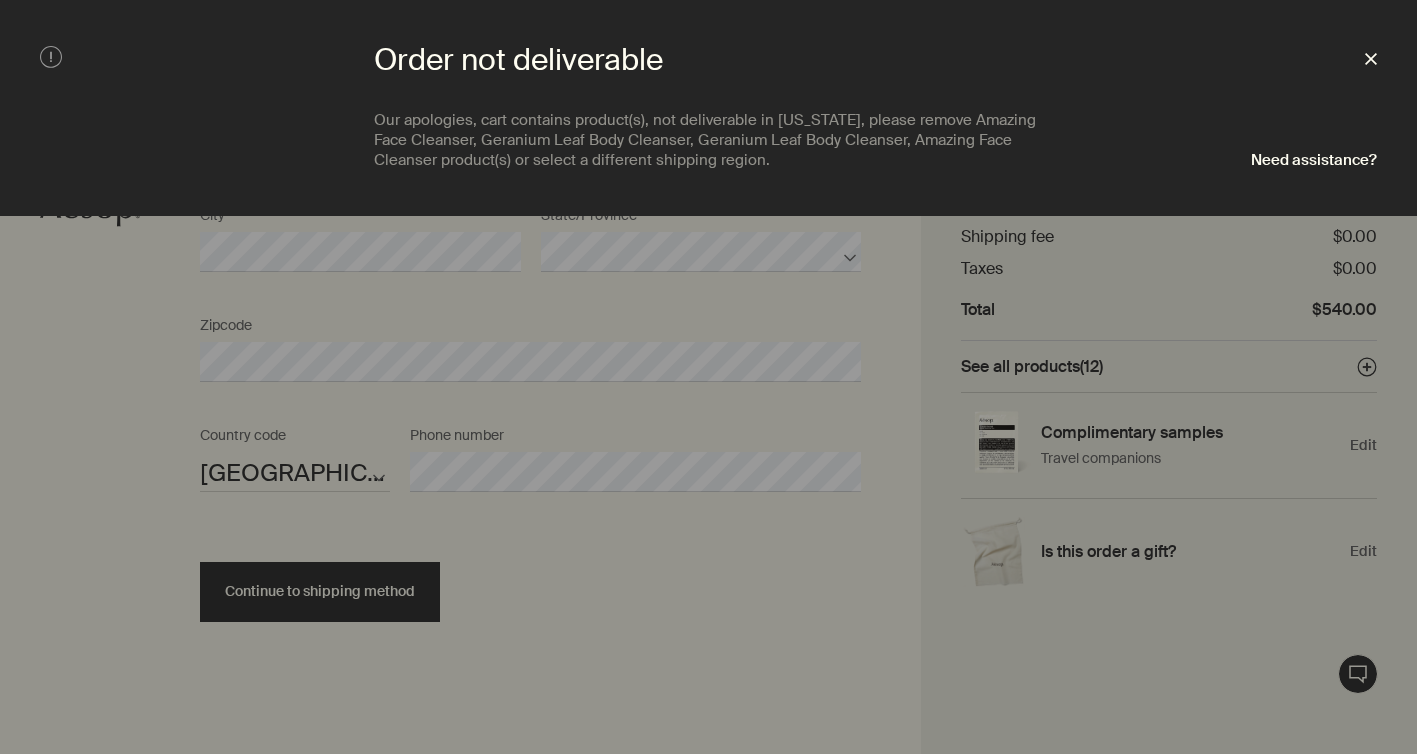 click on "Close" at bounding box center [1371, 59] 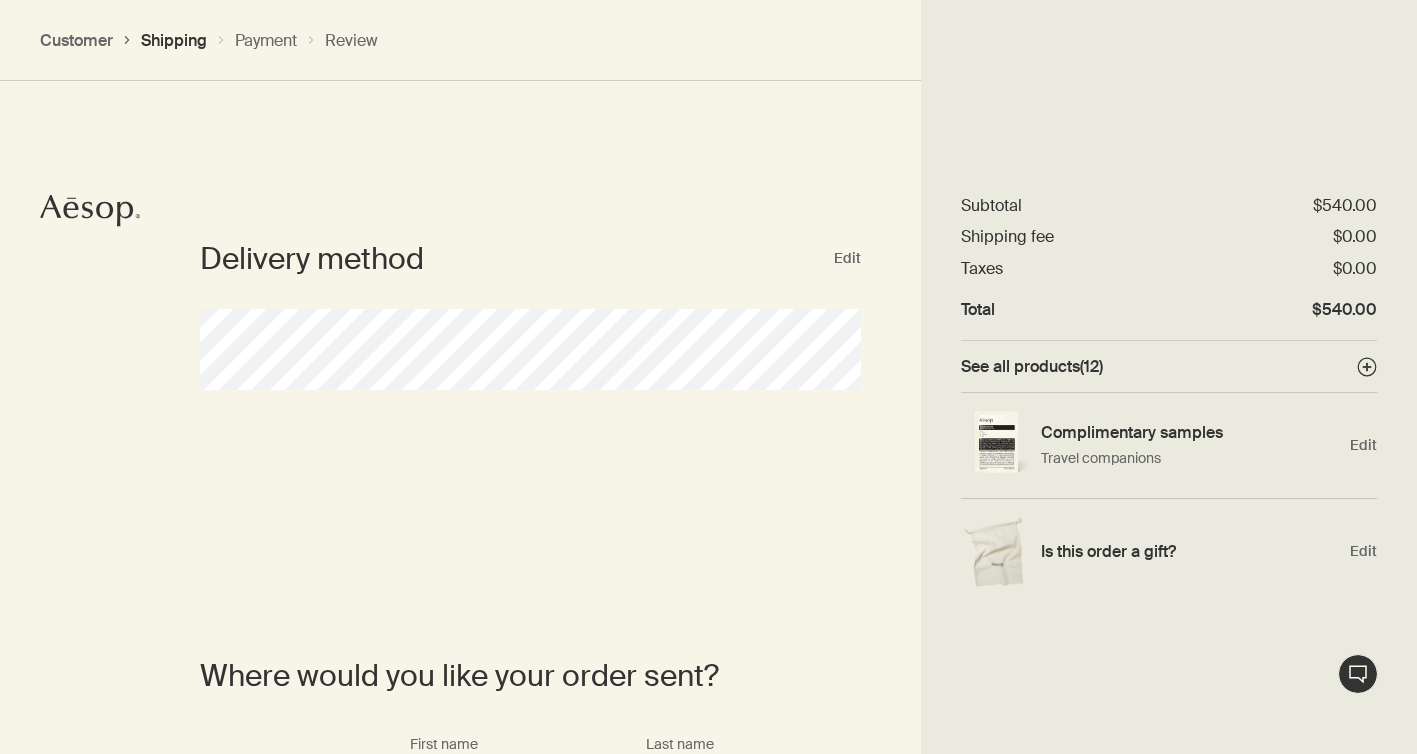 scroll, scrollTop: 0, scrollLeft: 0, axis: both 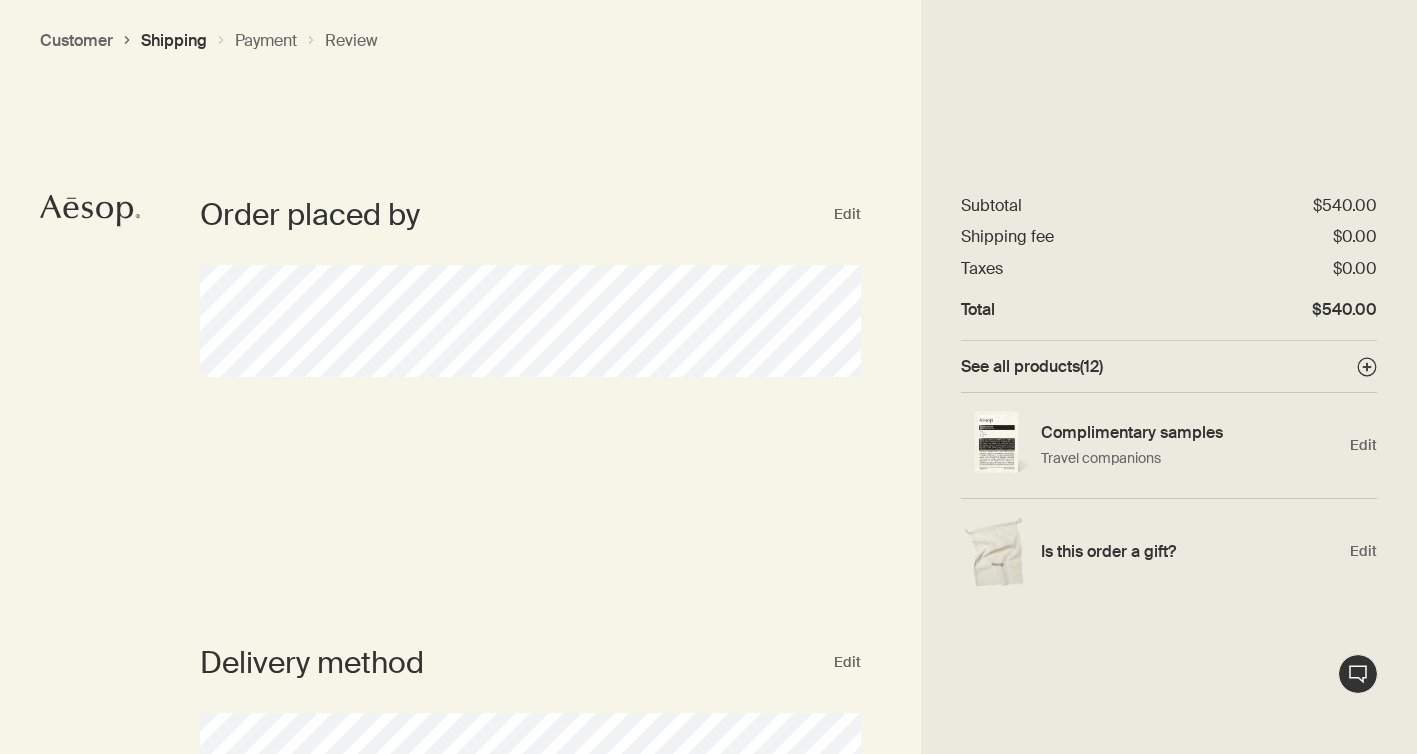click on "Customer" at bounding box center (76, 40) 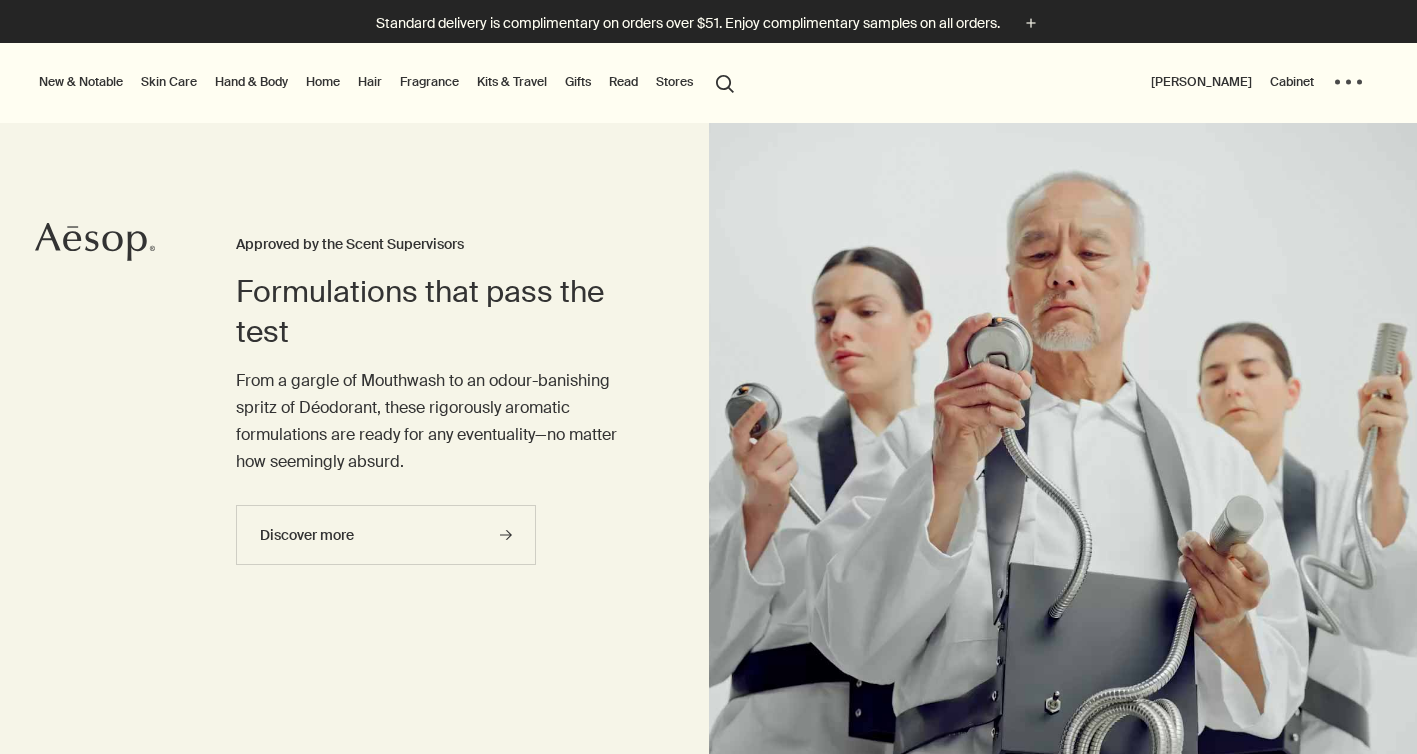 scroll, scrollTop: 0, scrollLeft: 0, axis: both 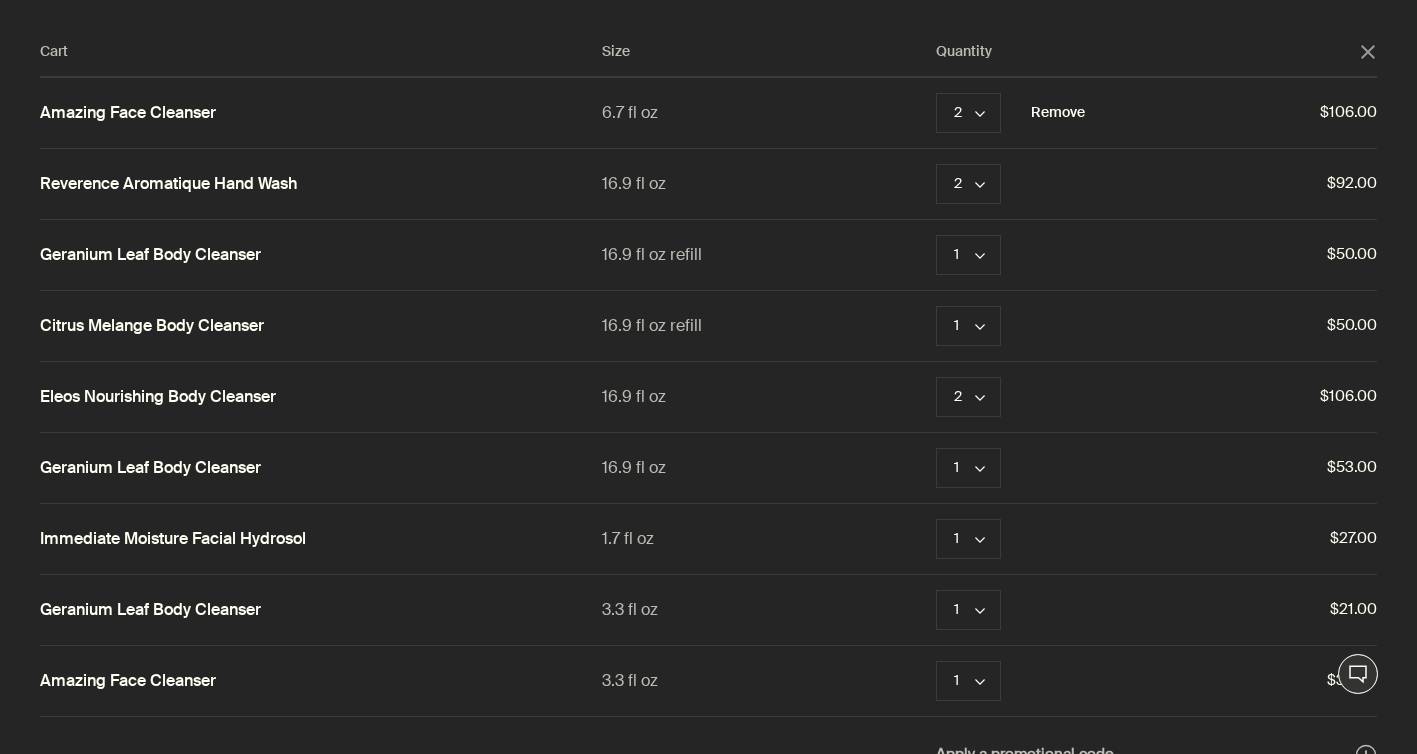 click on "Remove" at bounding box center (1058, 113) 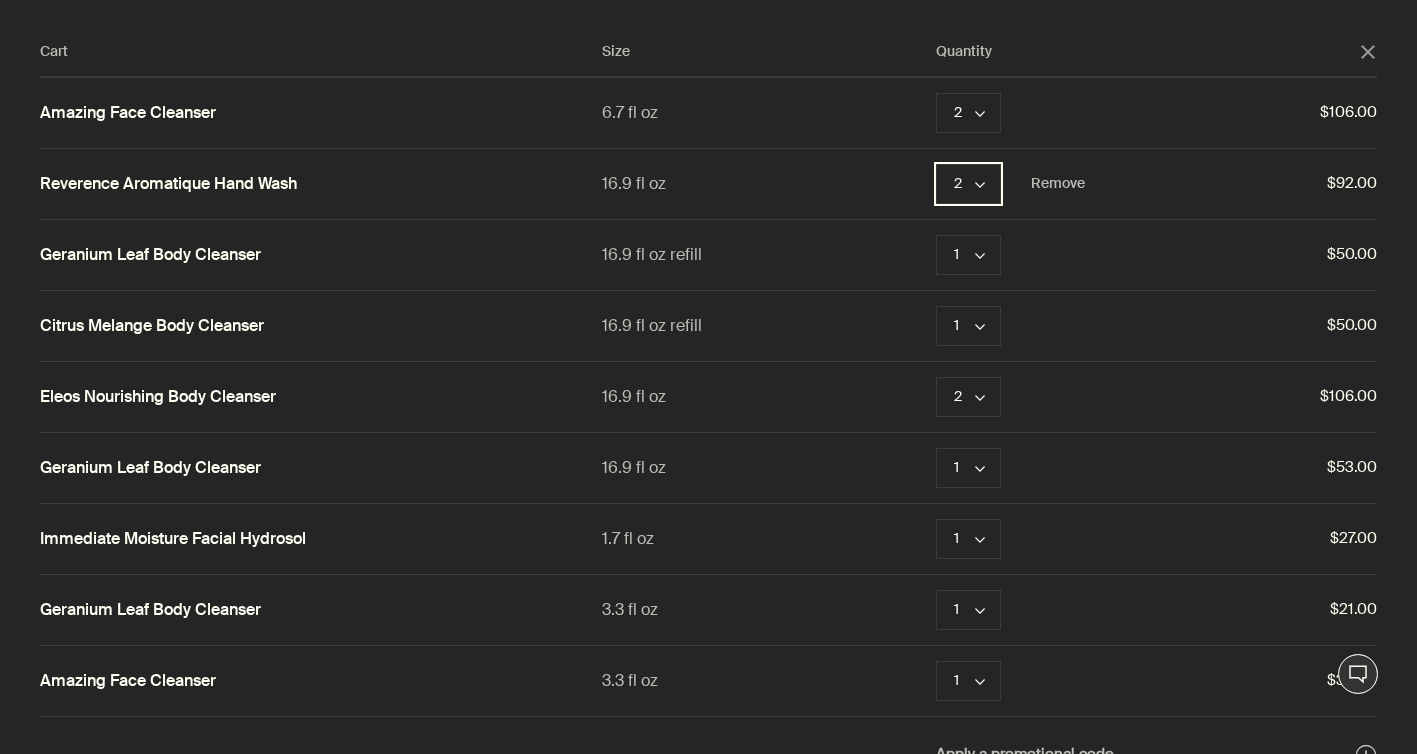 click on "2 chevron" at bounding box center [968, 184] 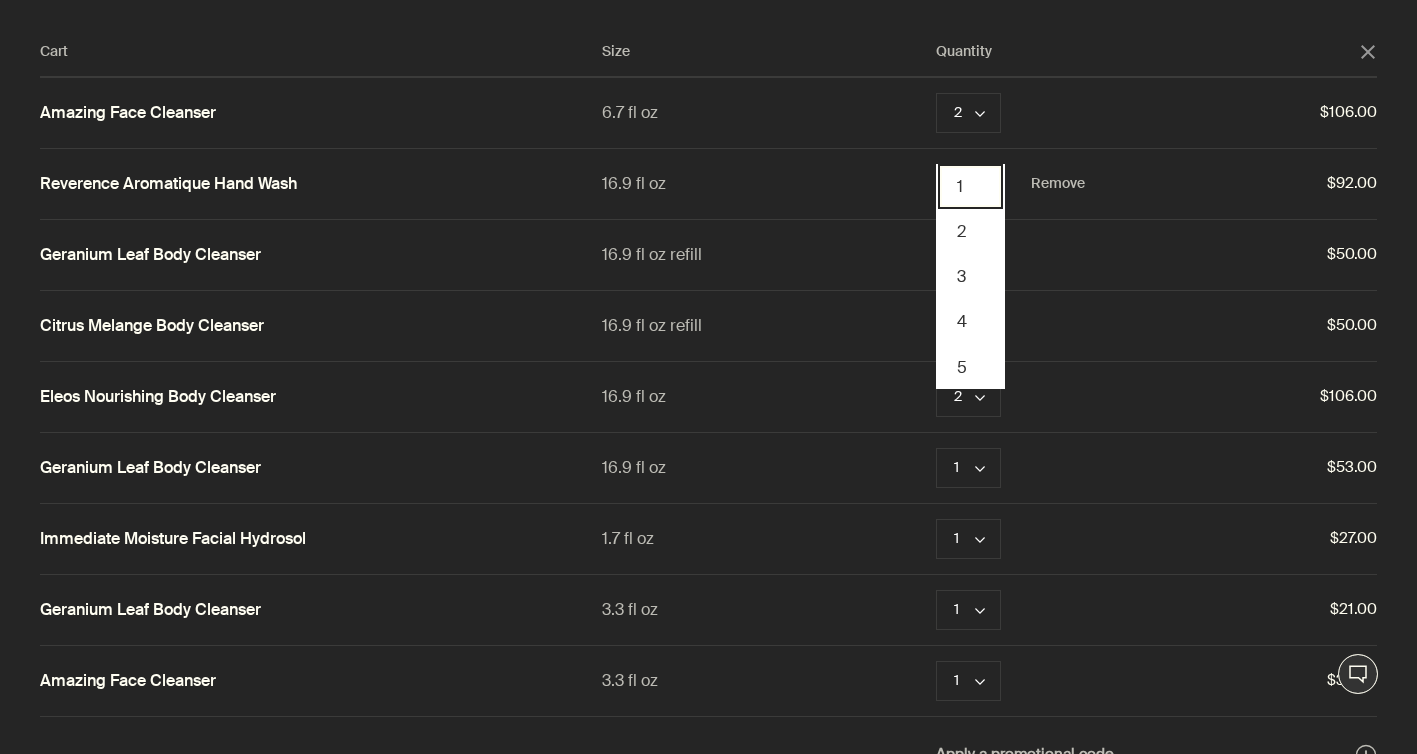 click on "1" at bounding box center [970, 186] 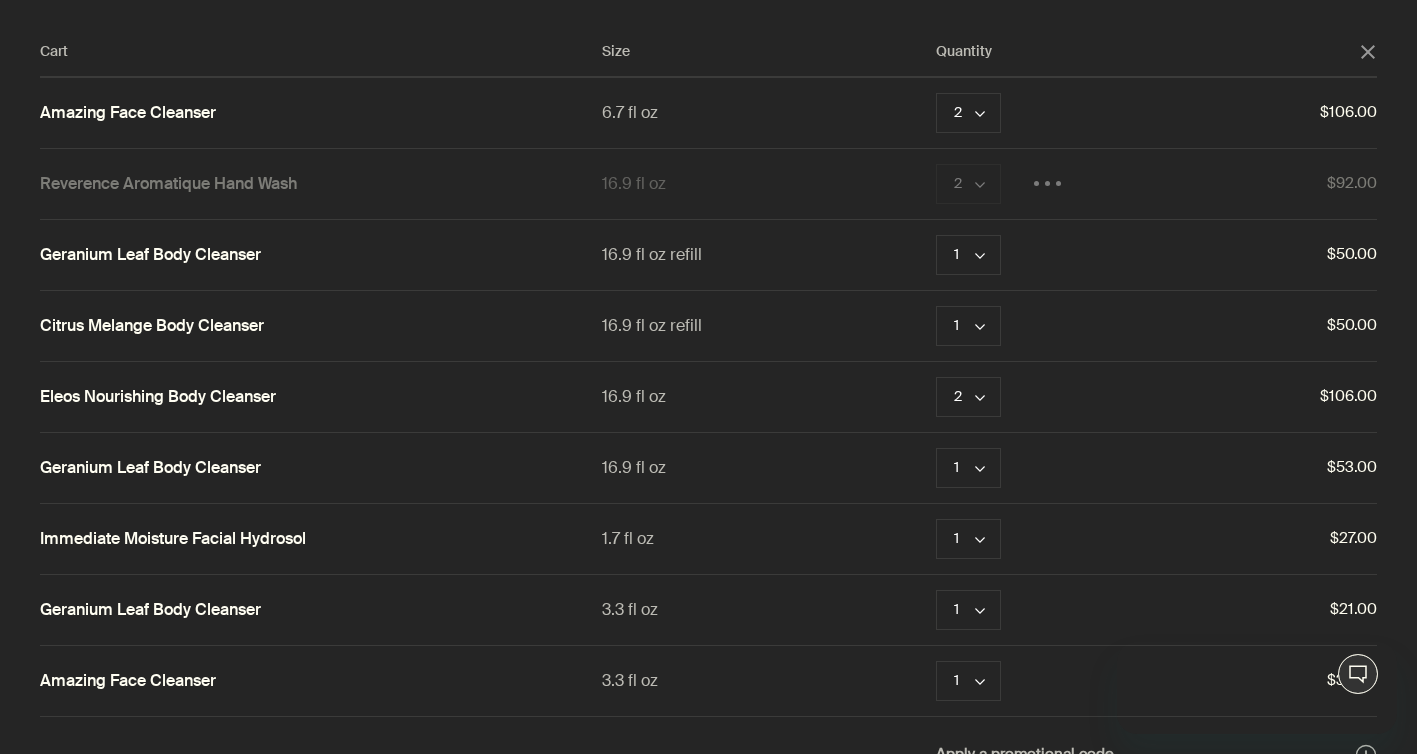 scroll, scrollTop: 0, scrollLeft: 0, axis: both 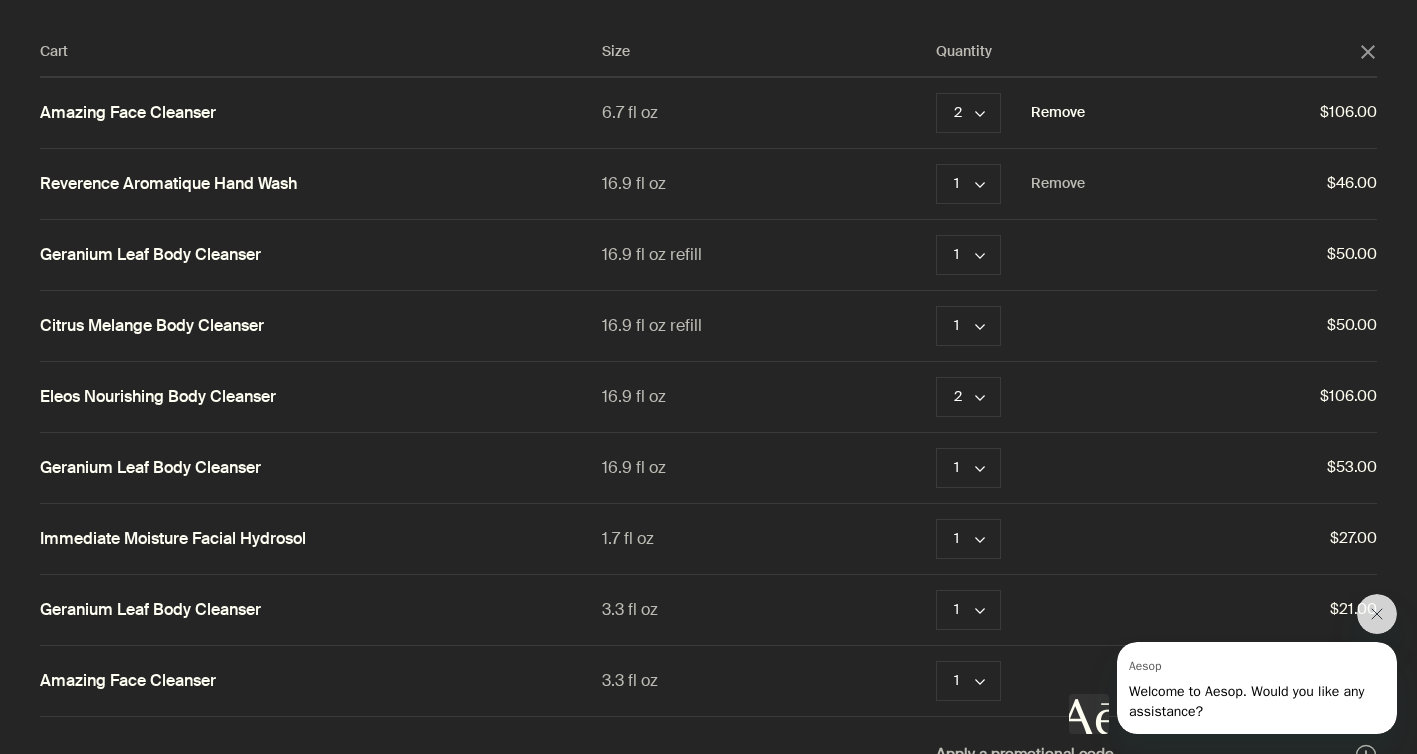click on "Remove" at bounding box center (1058, 113) 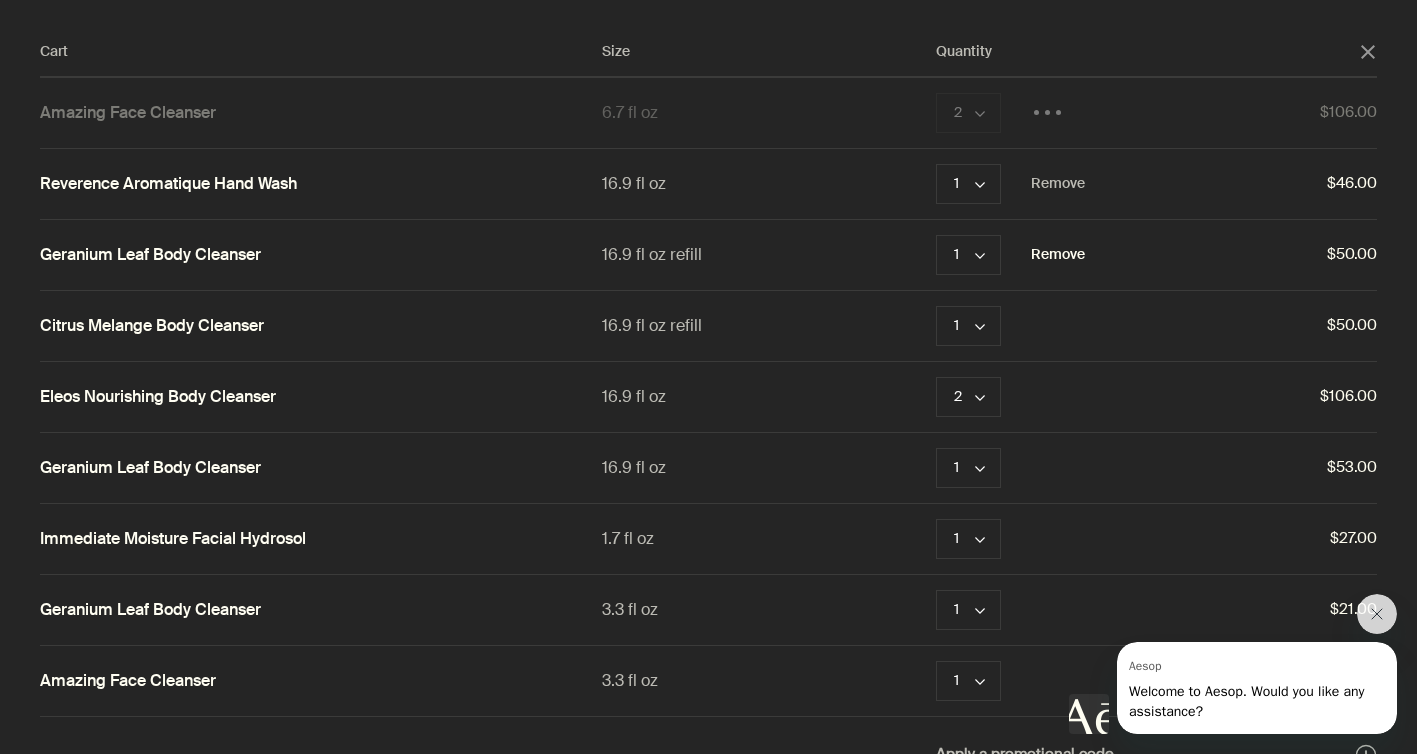 click on "Remove" at bounding box center (1058, 255) 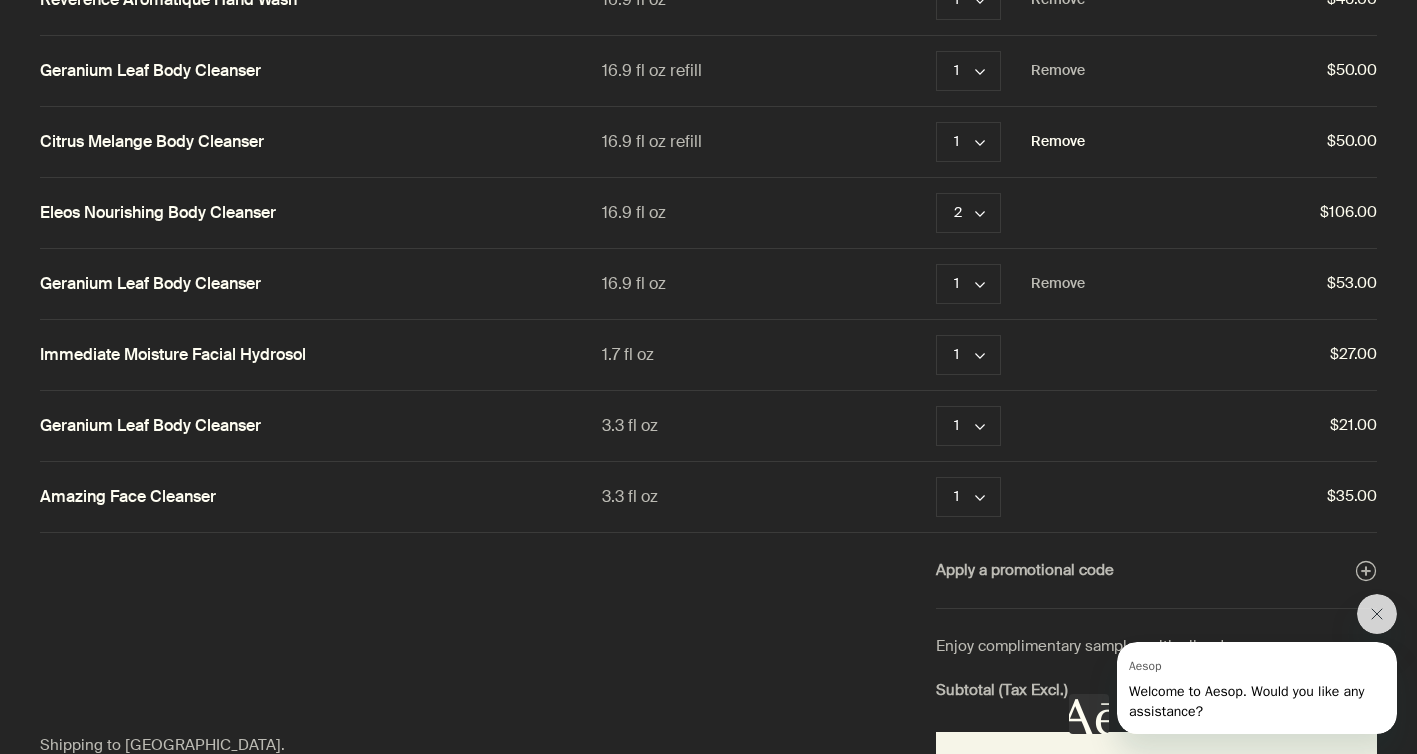scroll, scrollTop: 115, scrollLeft: 0, axis: vertical 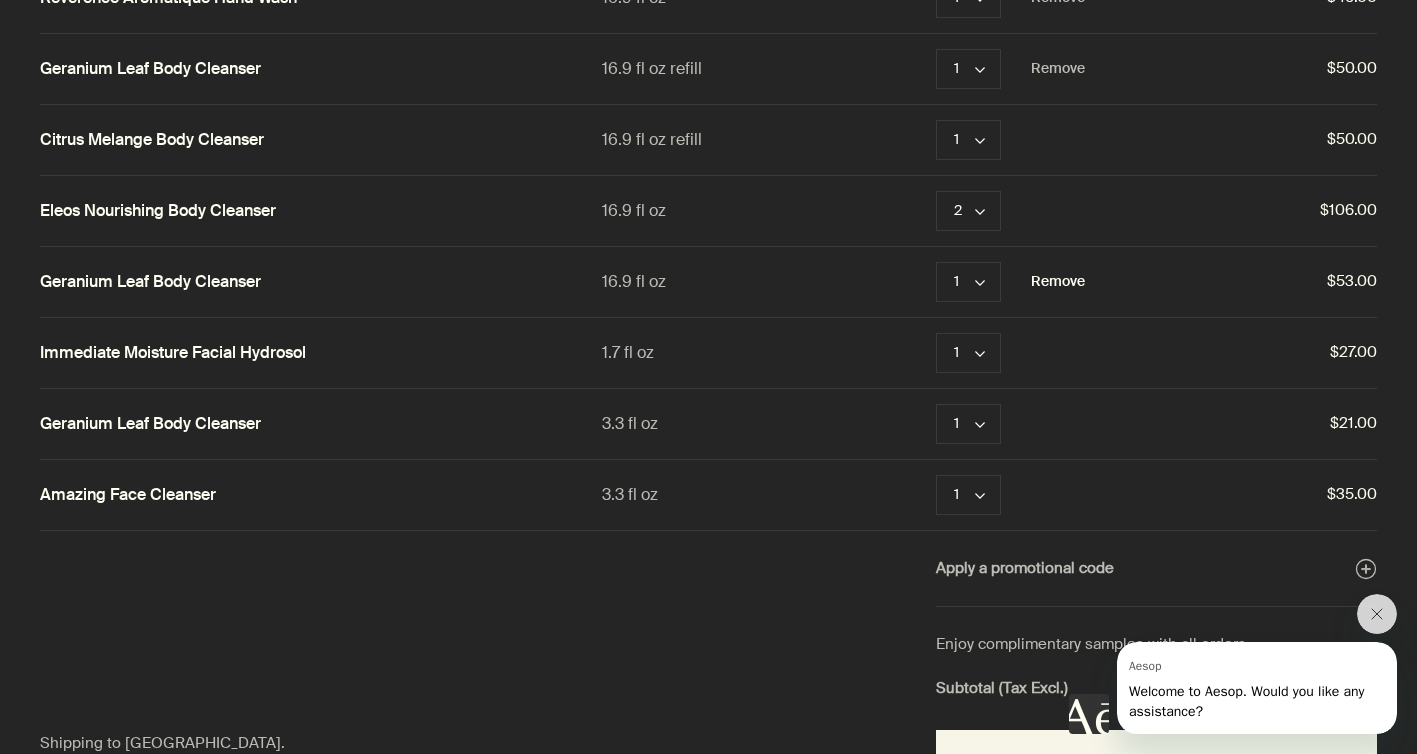 click on "Remove" at bounding box center (1058, 282) 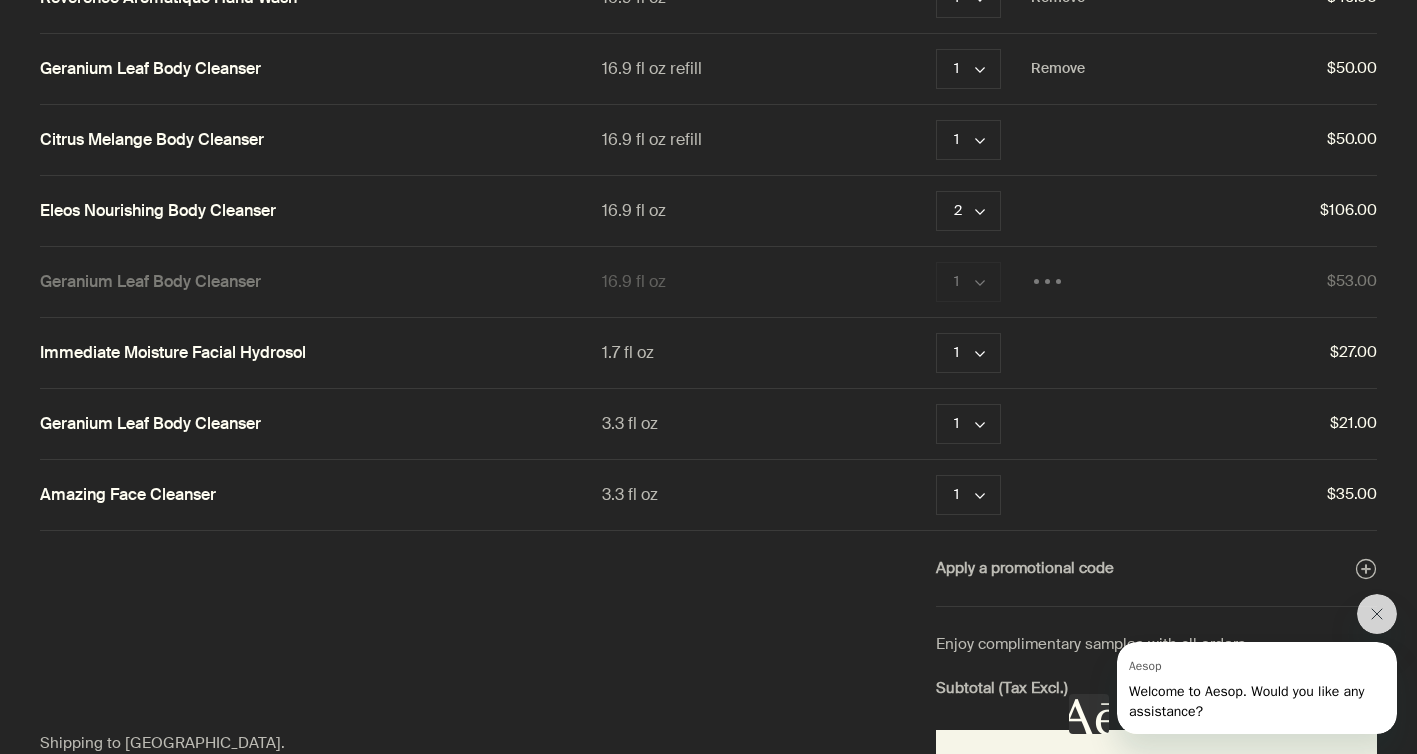 scroll, scrollTop: 0, scrollLeft: 0, axis: both 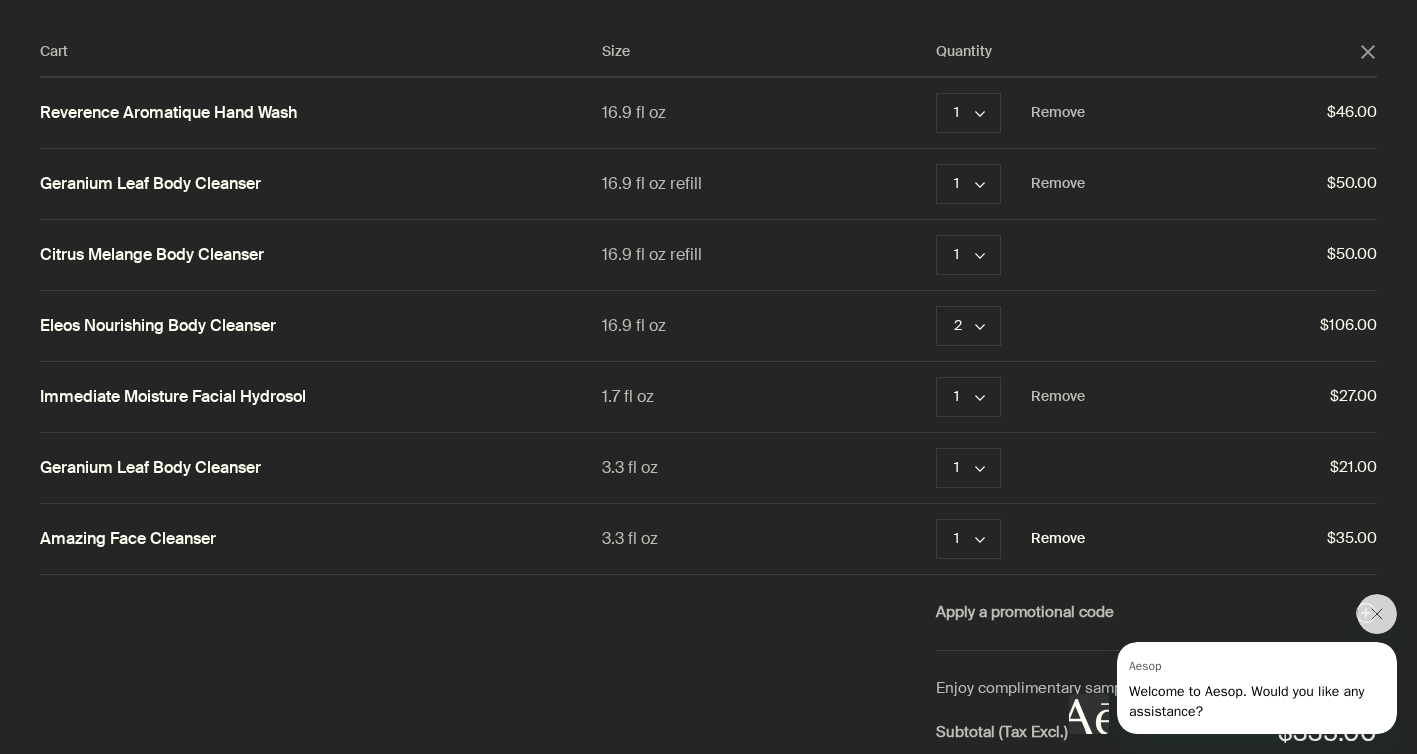 click on "Remove" at bounding box center (1058, 539) 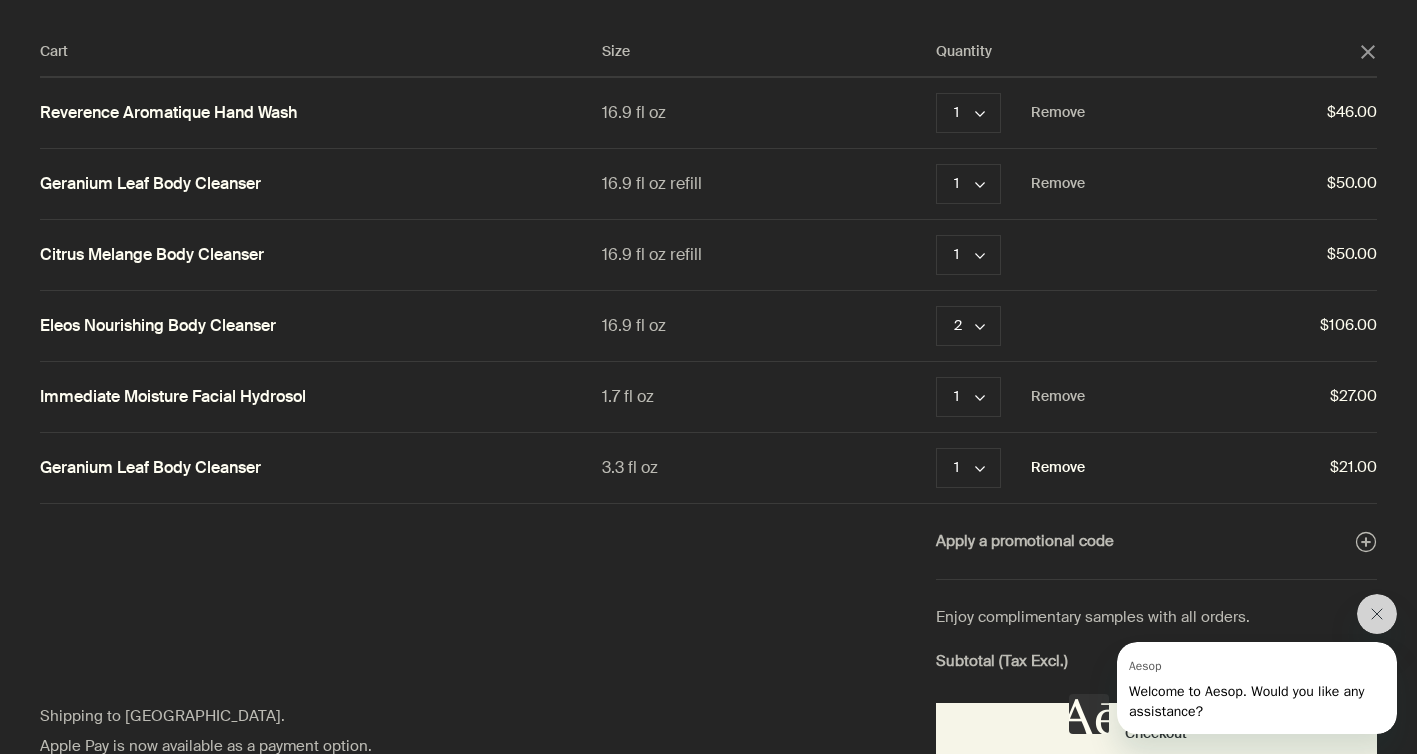 click on "Remove" at bounding box center [1058, 468] 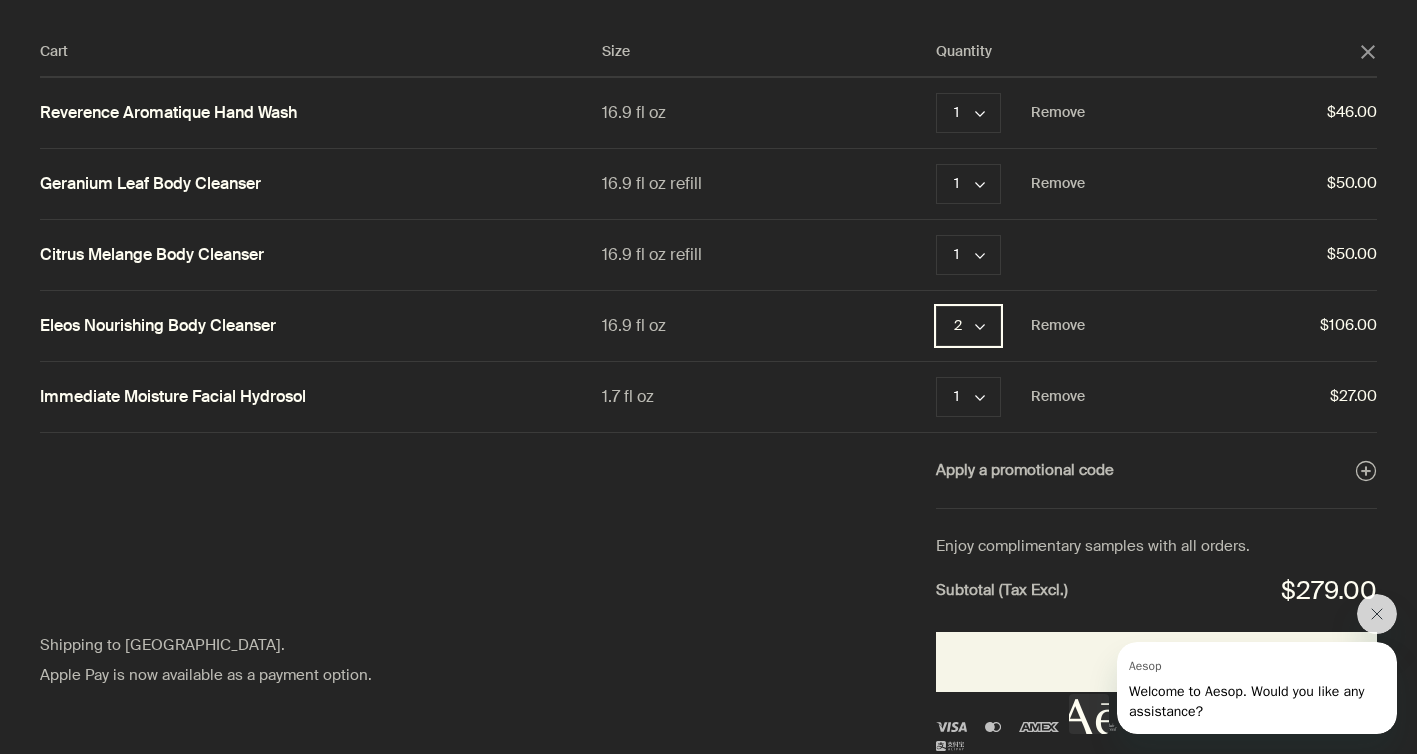 click on "2 chevron" at bounding box center [968, 326] 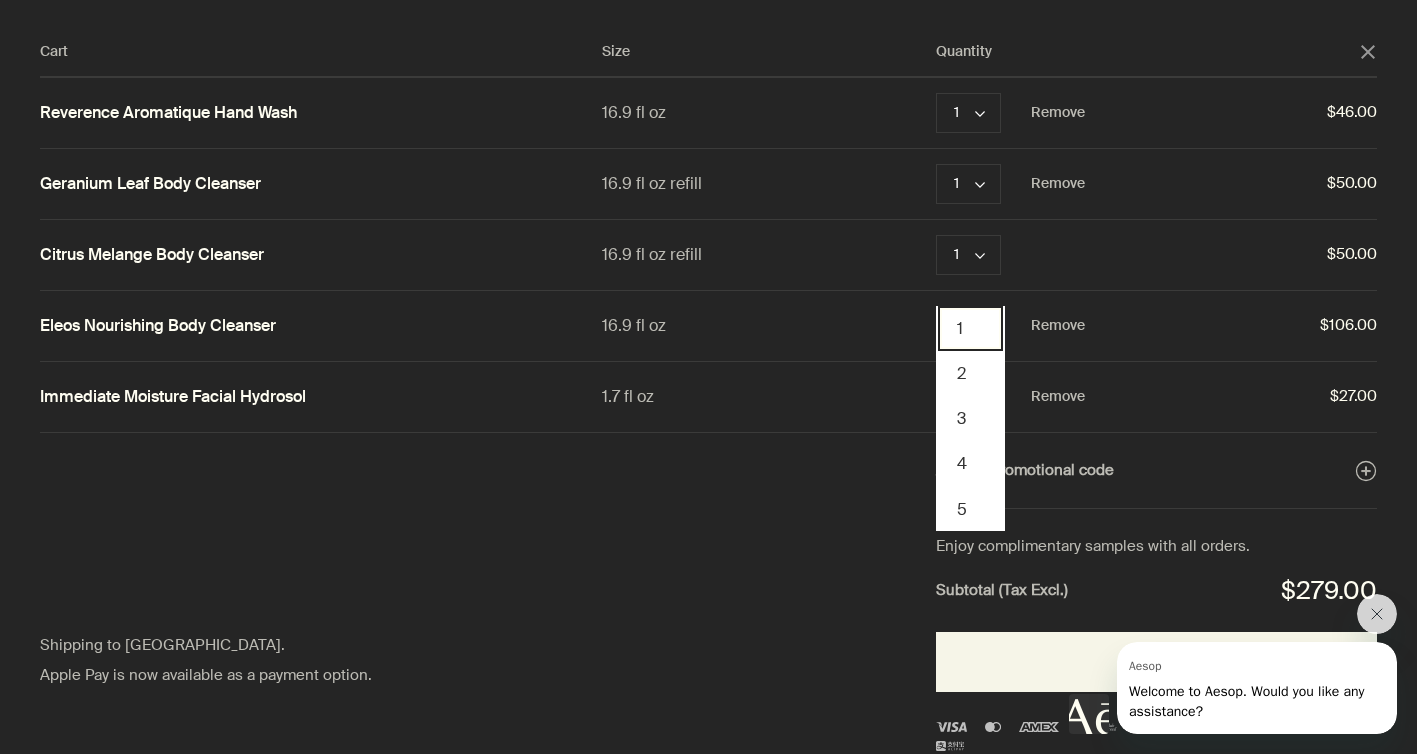 click on "1" at bounding box center (970, 328) 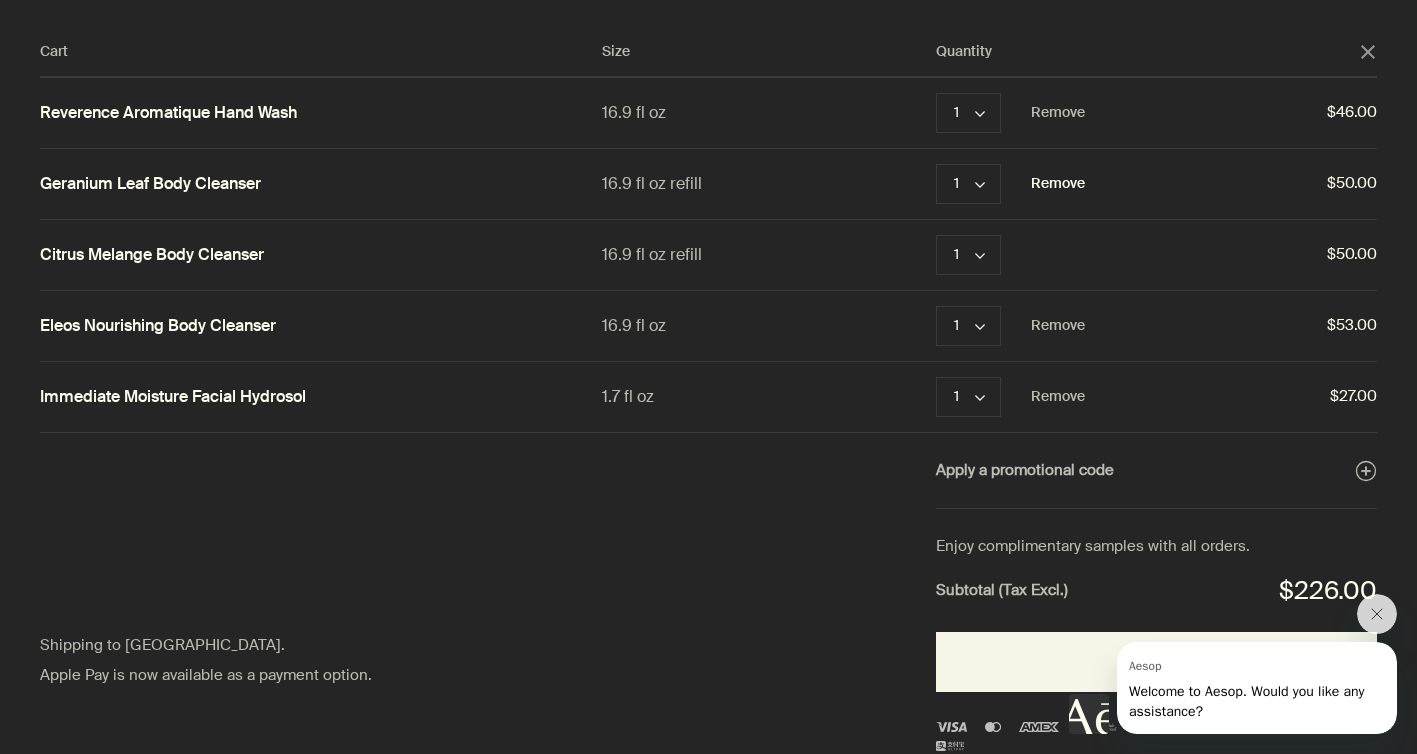 click on "Remove" at bounding box center [1058, 184] 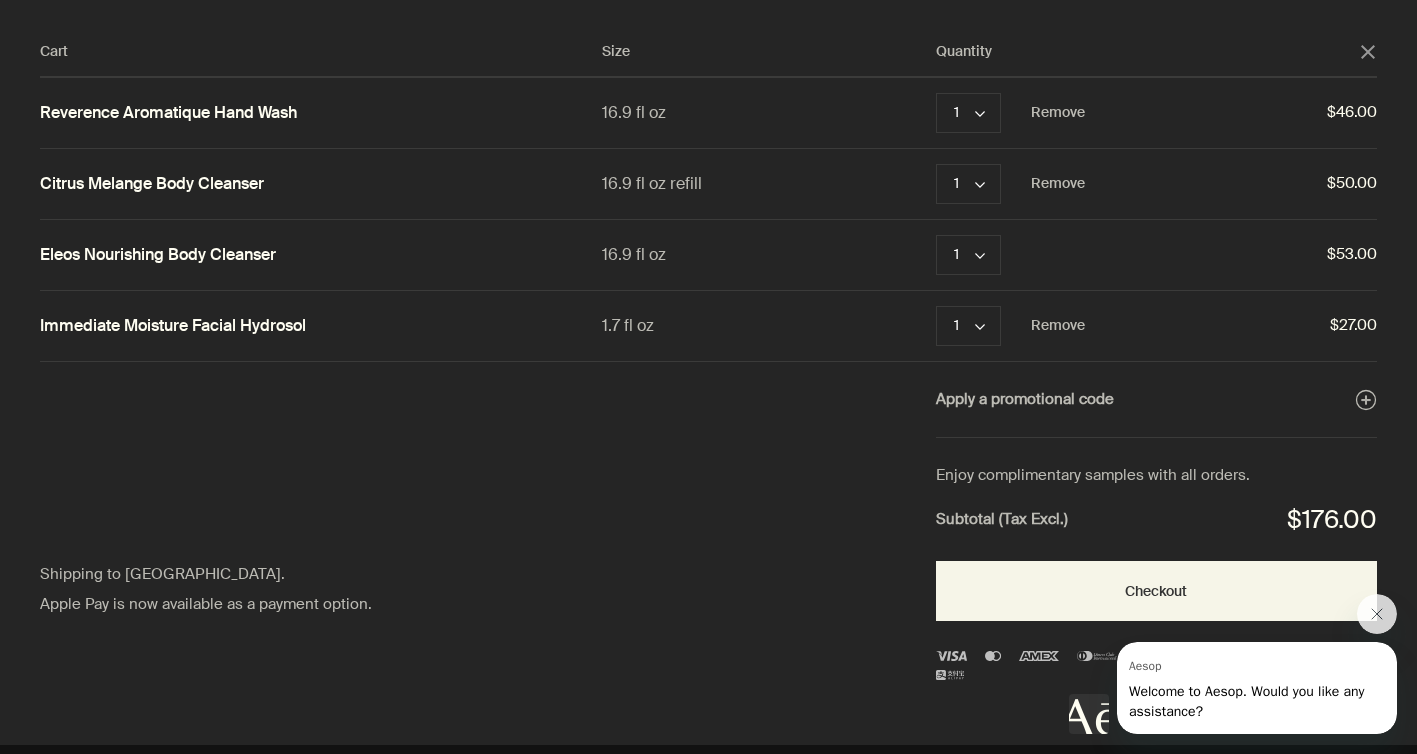 click on "Citrus Melange Body Cleanser" at bounding box center [152, 184] 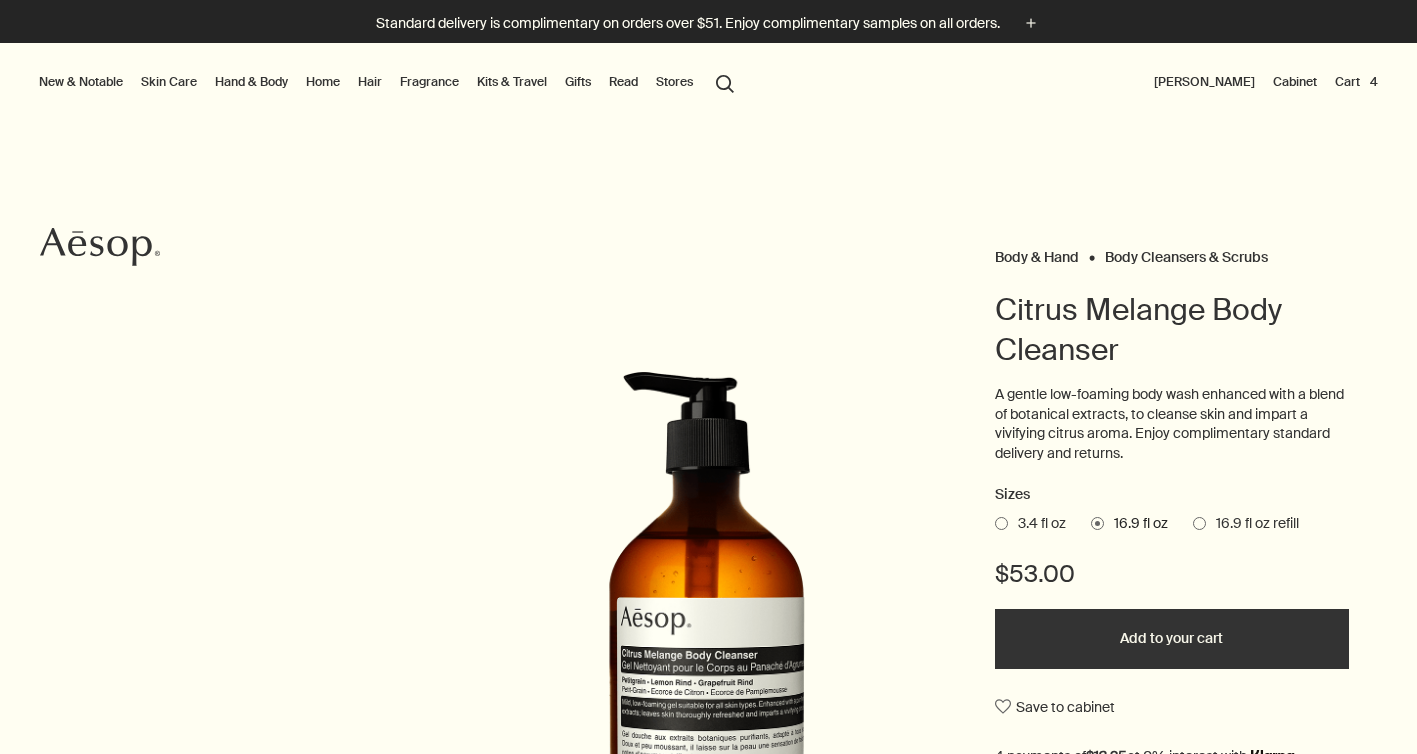 scroll, scrollTop: 0, scrollLeft: 0, axis: both 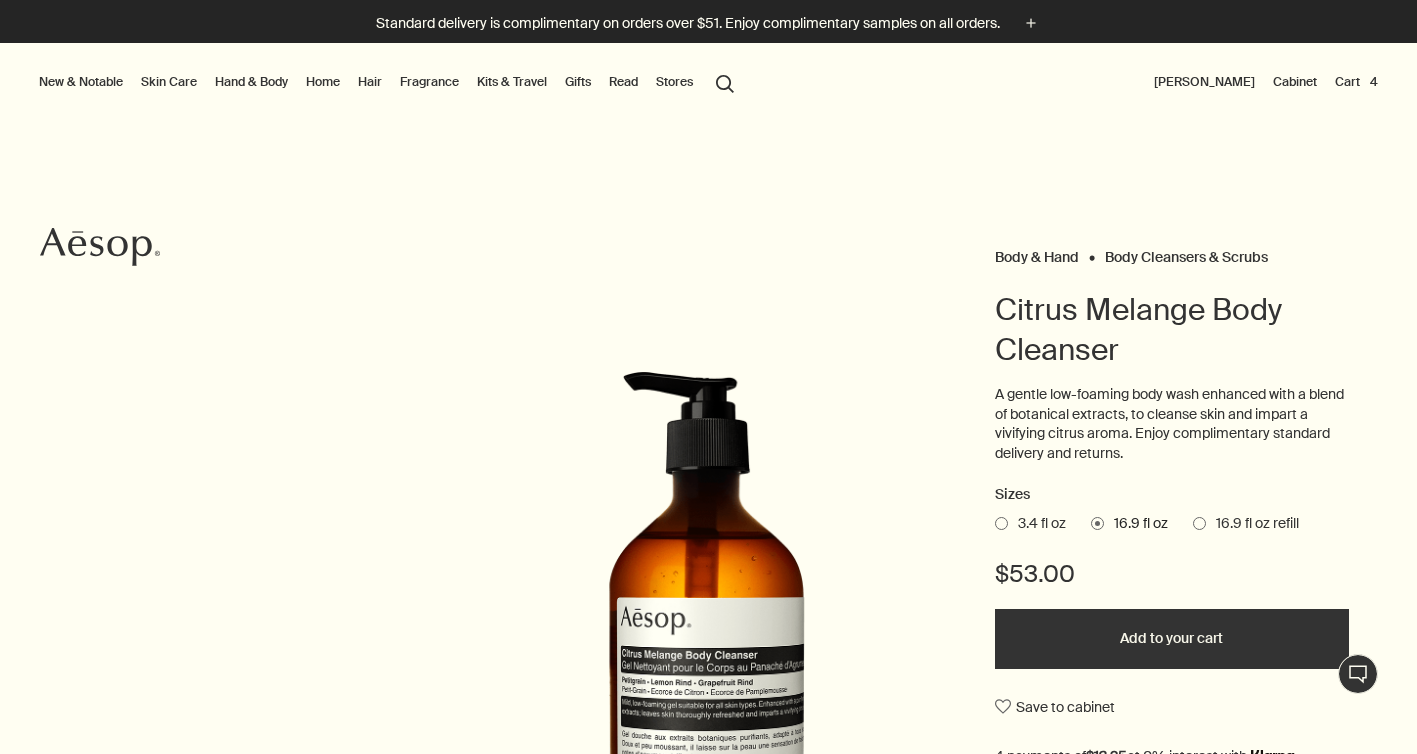 click on "Add to your cart" at bounding box center [1172, 639] 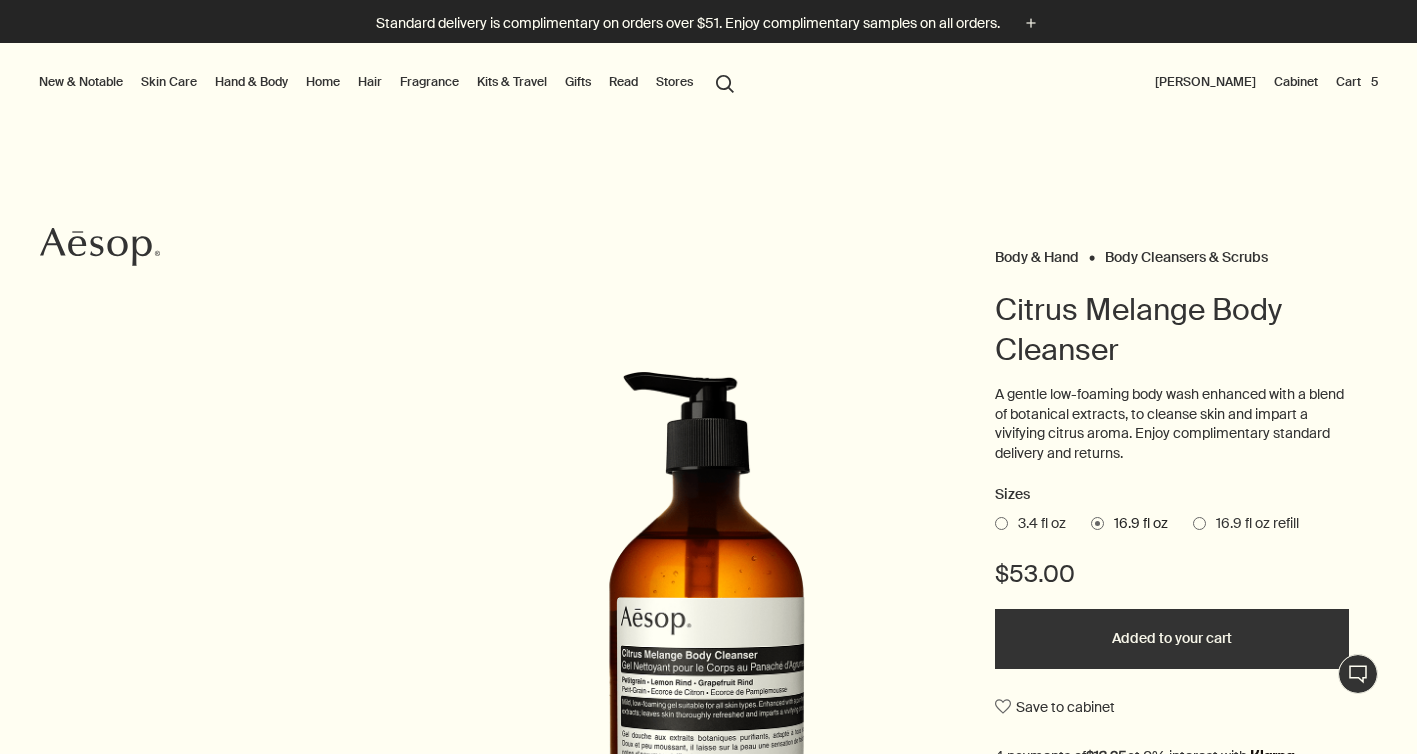 click on "Cart 5" at bounding box center (1357, 82) 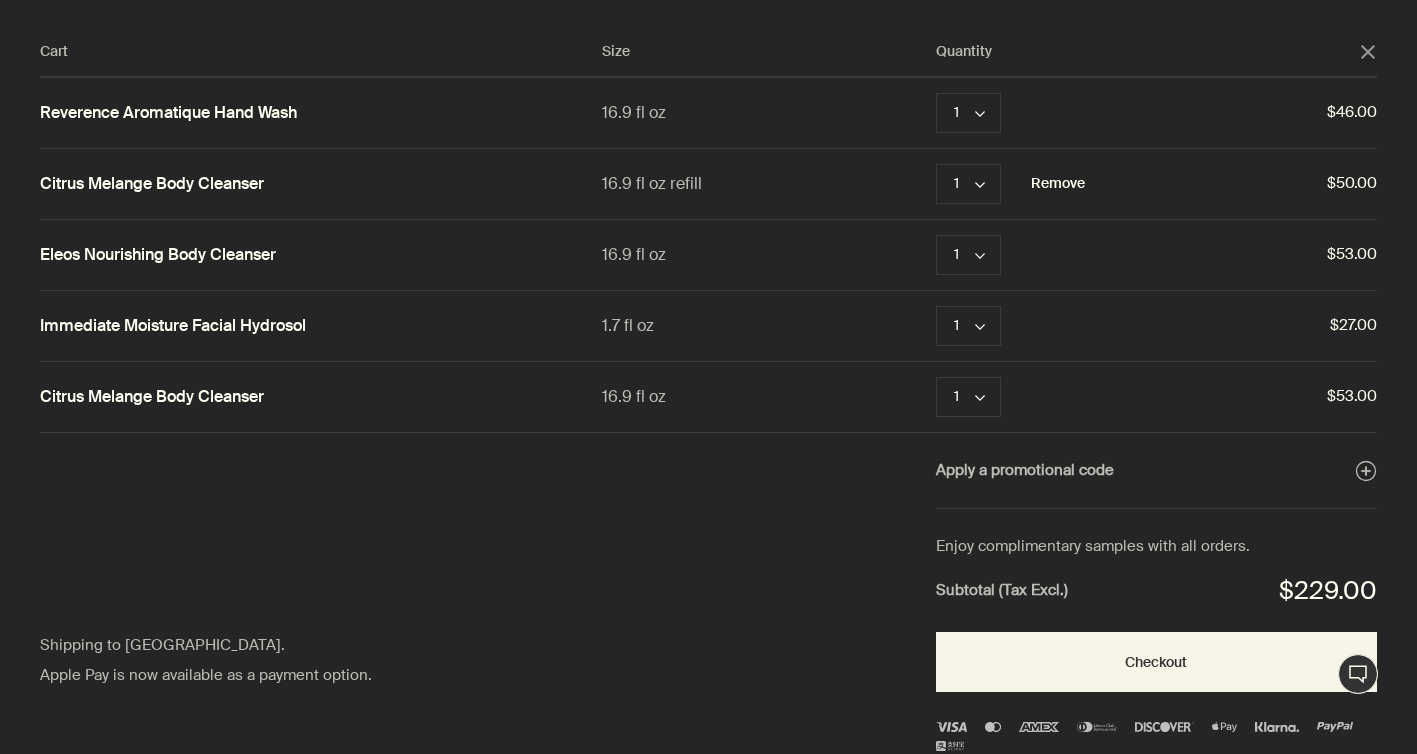 click on "Remove" at bounding box center [1058, 184] 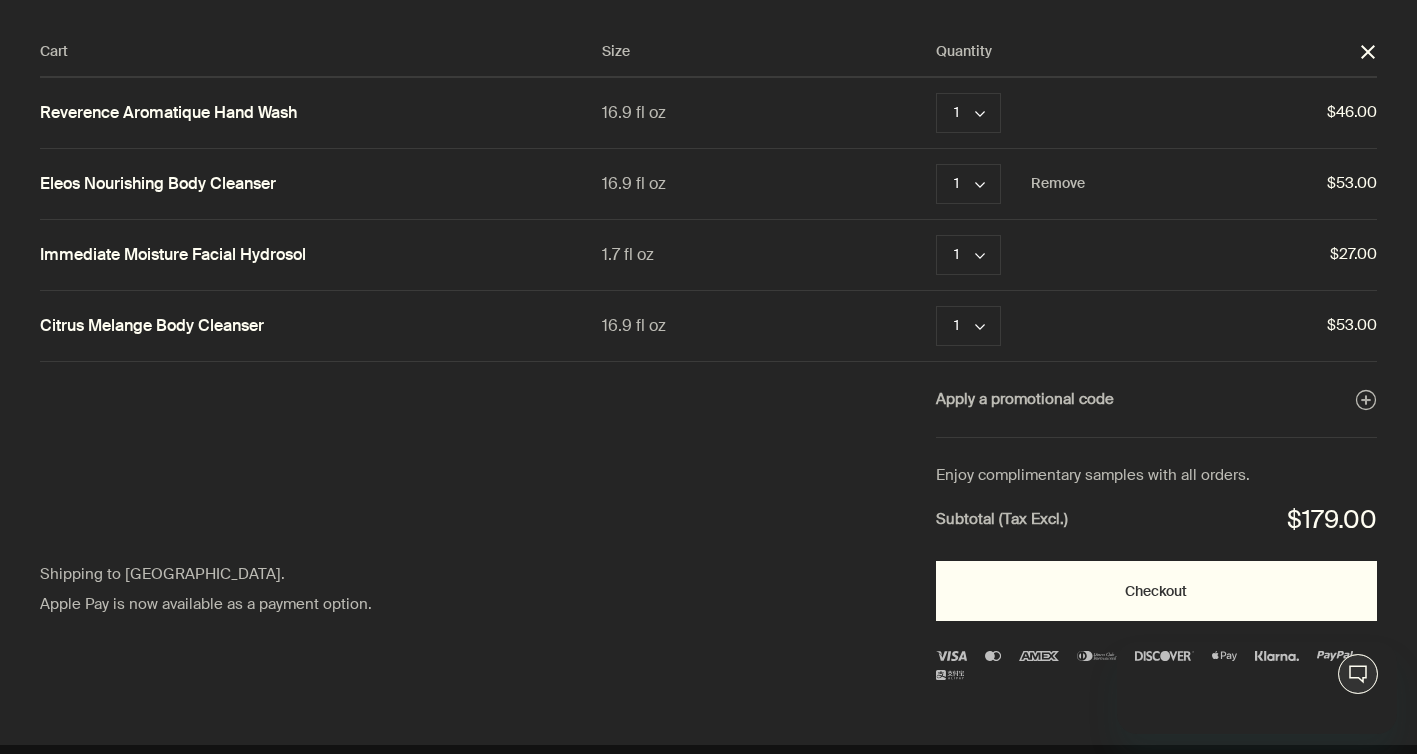 scroll, scrollTop: 0, scrollLeft: 0, axis: both 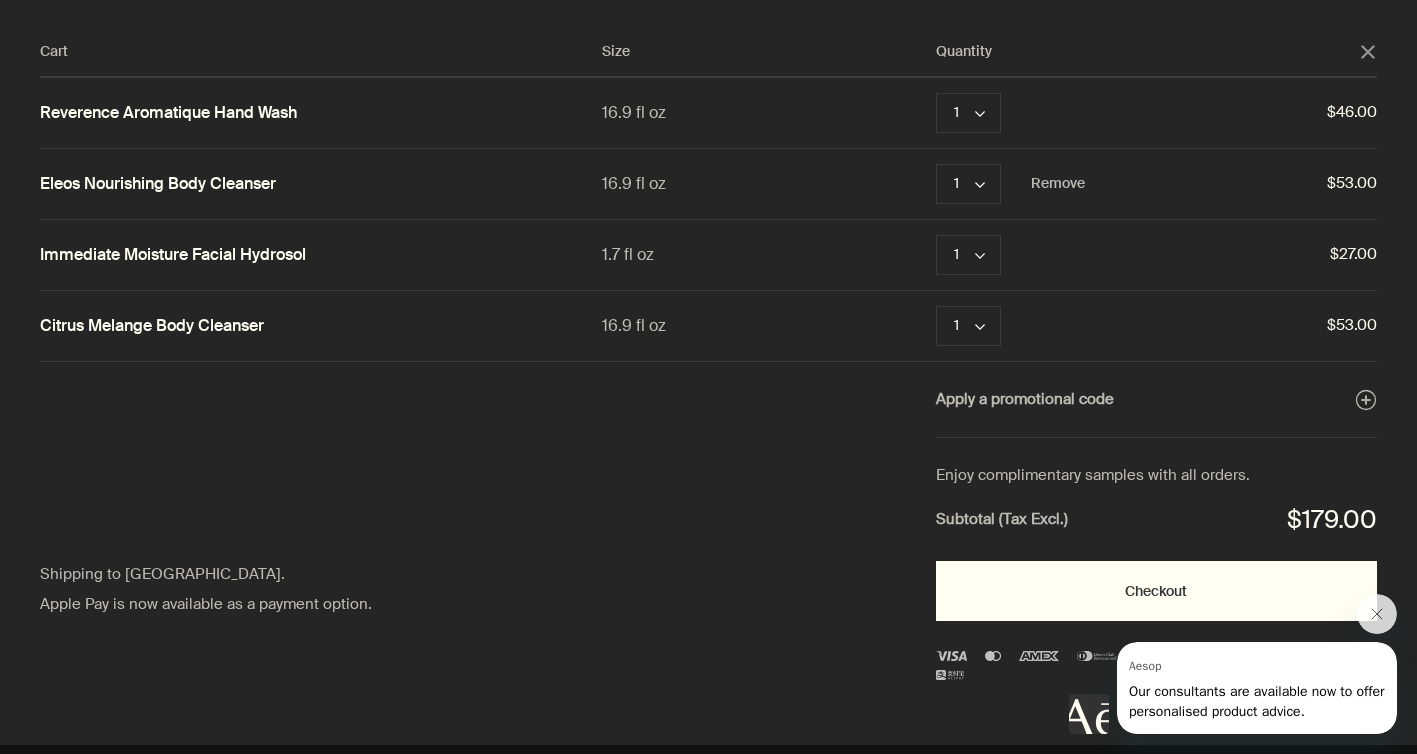 click on "Checkout" at bounding box center (1156, 591) 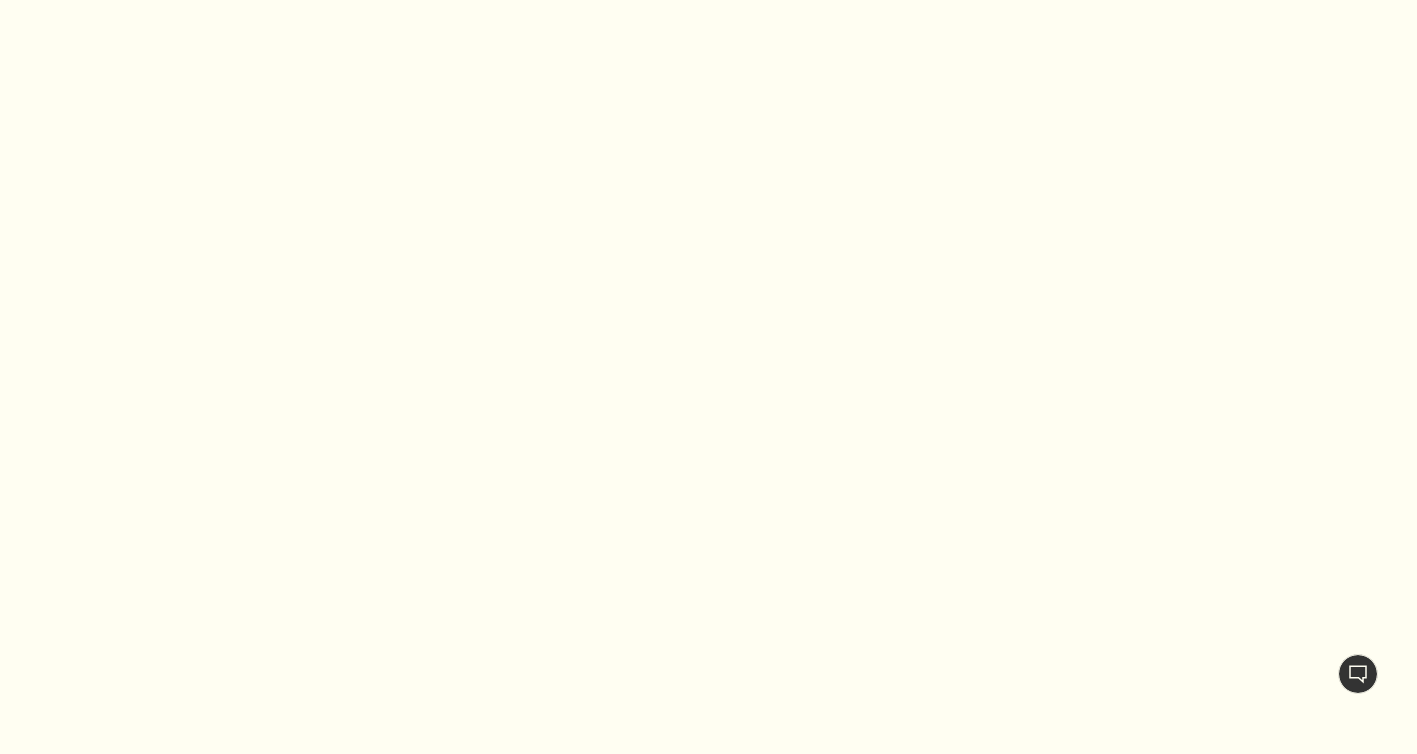scroll, scrollTop: 0, scrollLeft: 0, axis: both 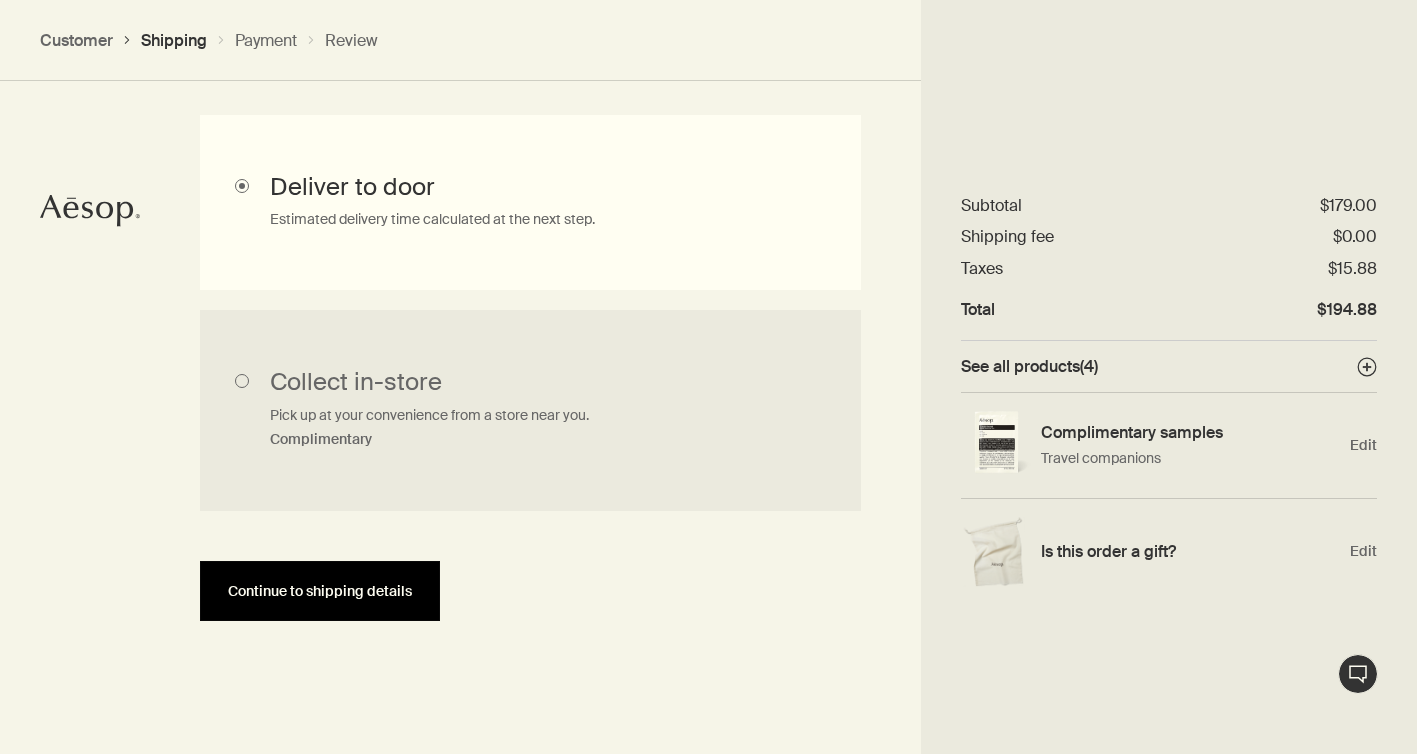click on "Continue to shipping details" at bounding box center (320, 591) 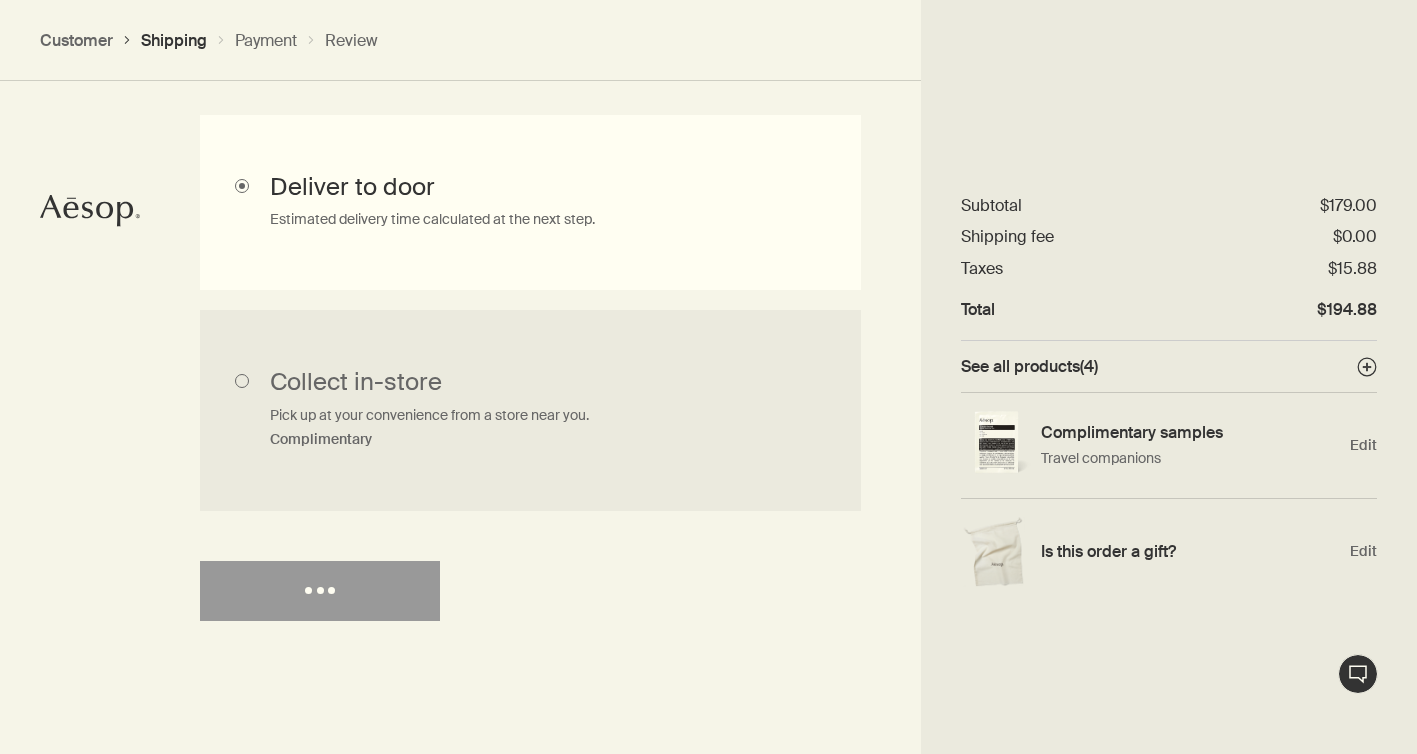 select on "US" 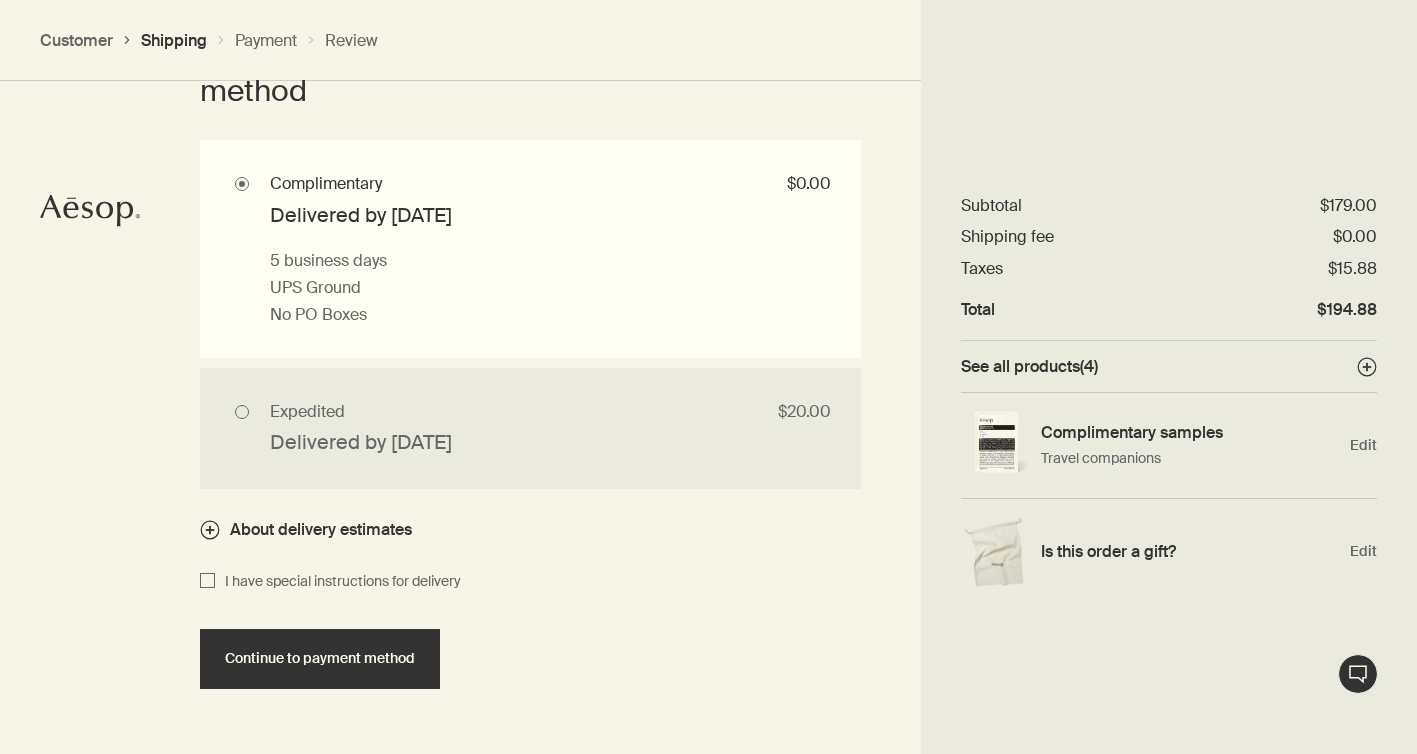 scroll, scrollTop: 1903, scrollLeft: 0, axis: vertical 